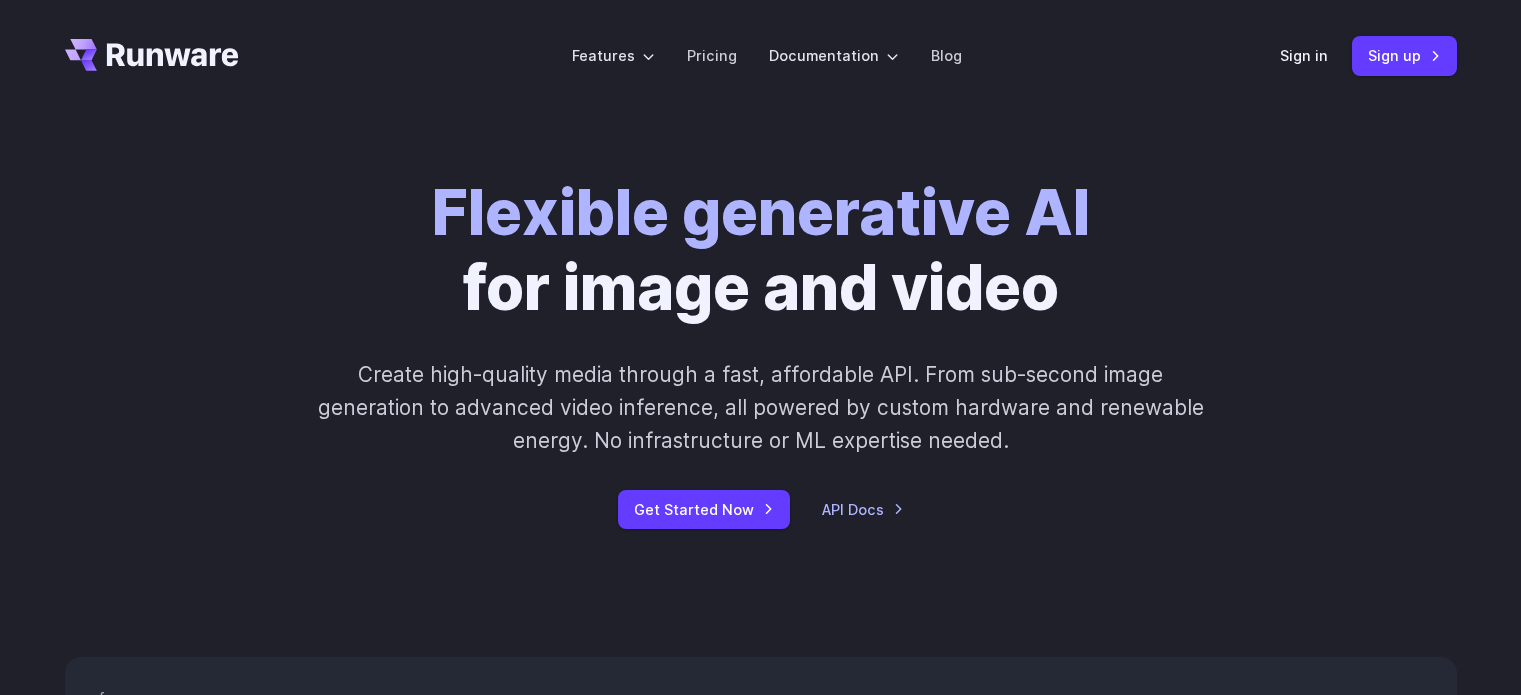 scroll, scrollTop: 0, scrollLeft: 0, axis: both 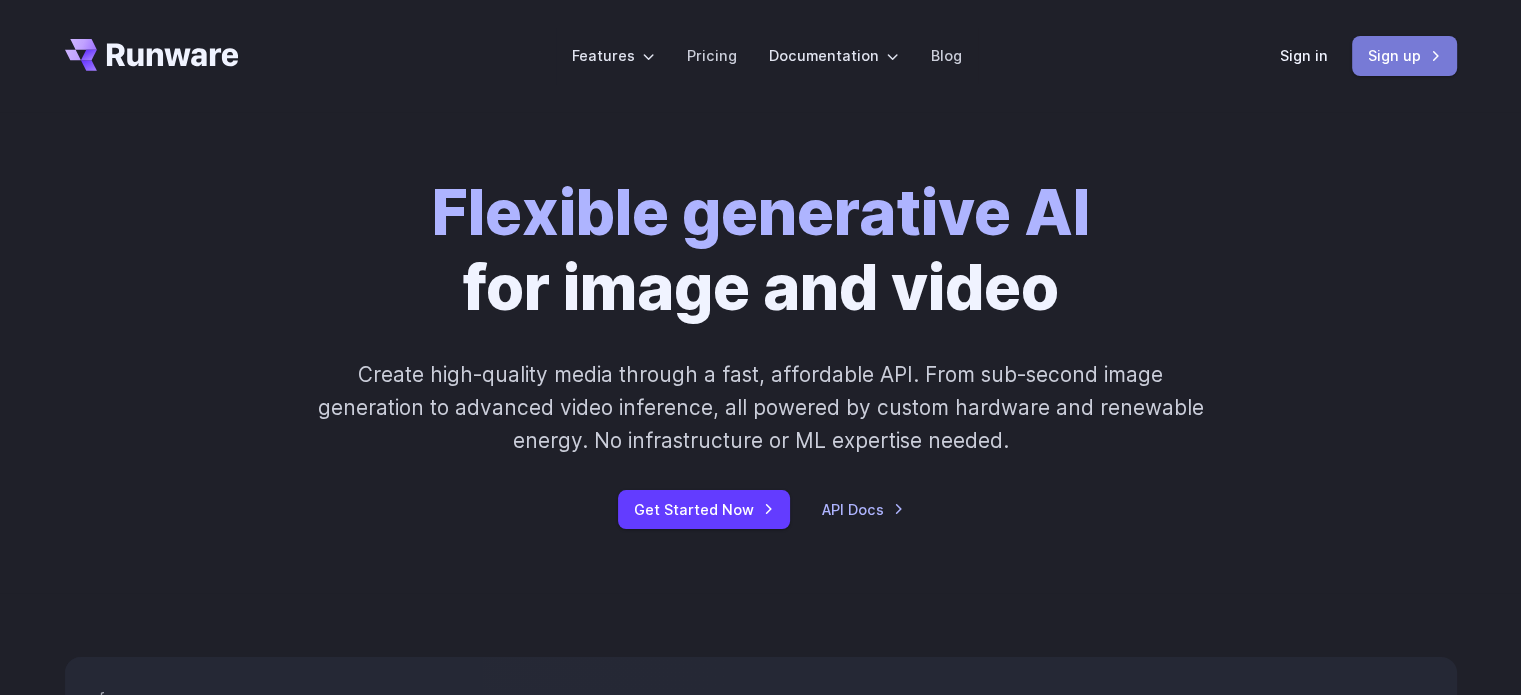click on "Sign up" at bounding box center [1404, 55] 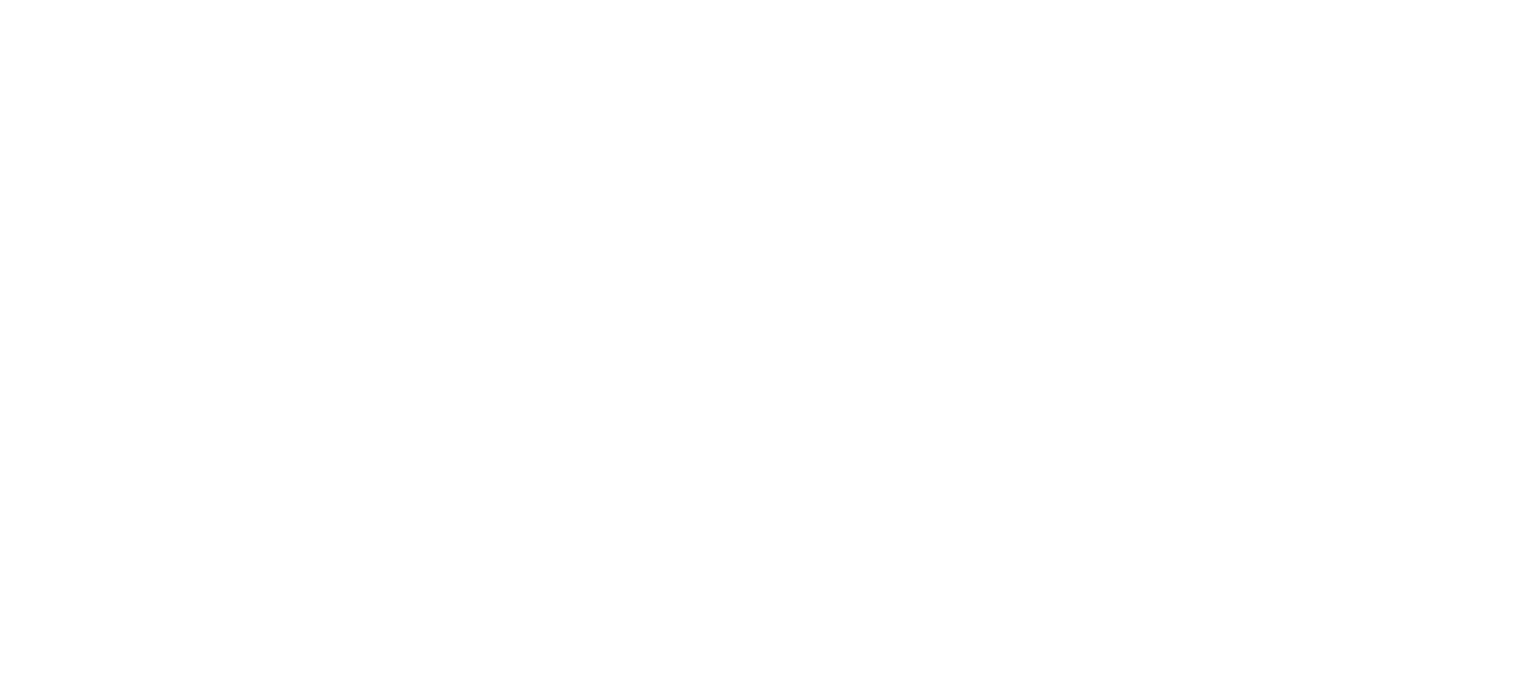 scroll, scrollTop: 0, scrollLeft: 0, axis: both 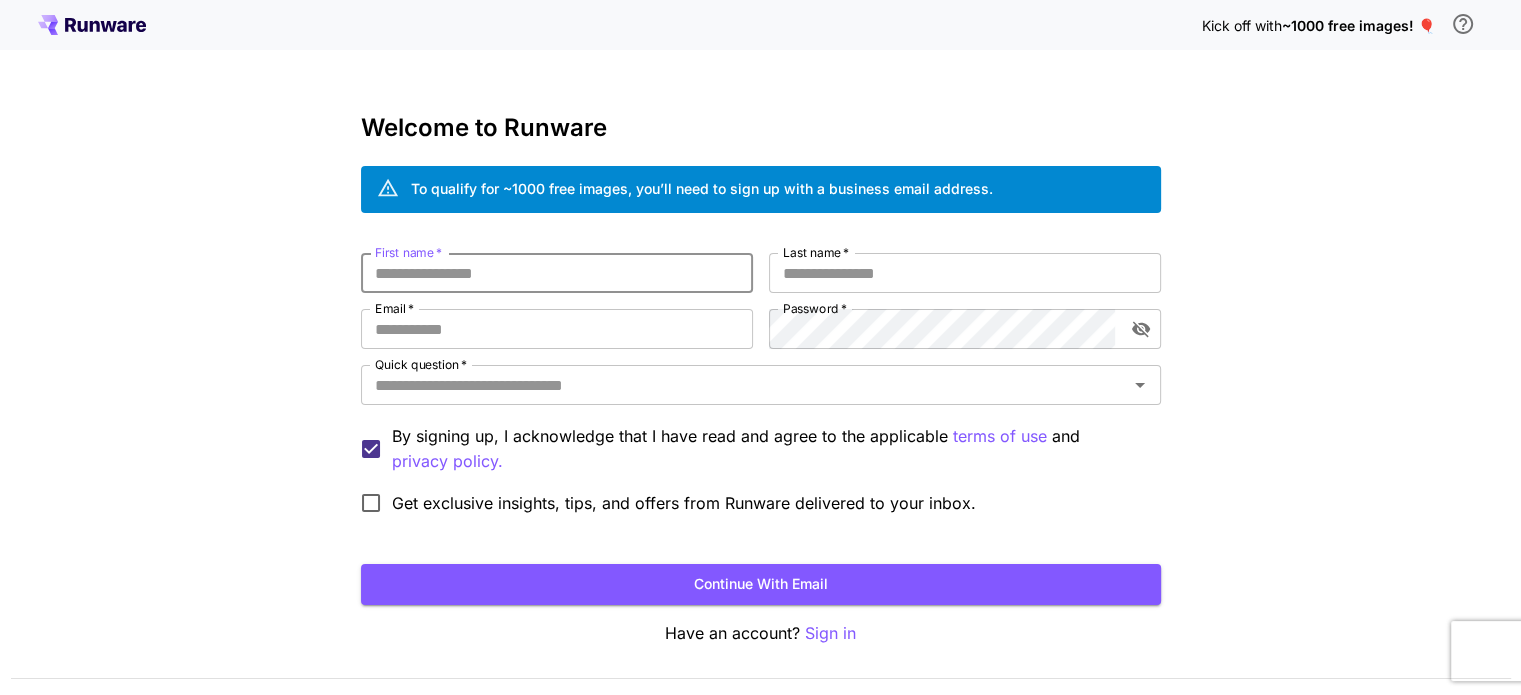 click on "First name   *" at bounding box center (557, 273) 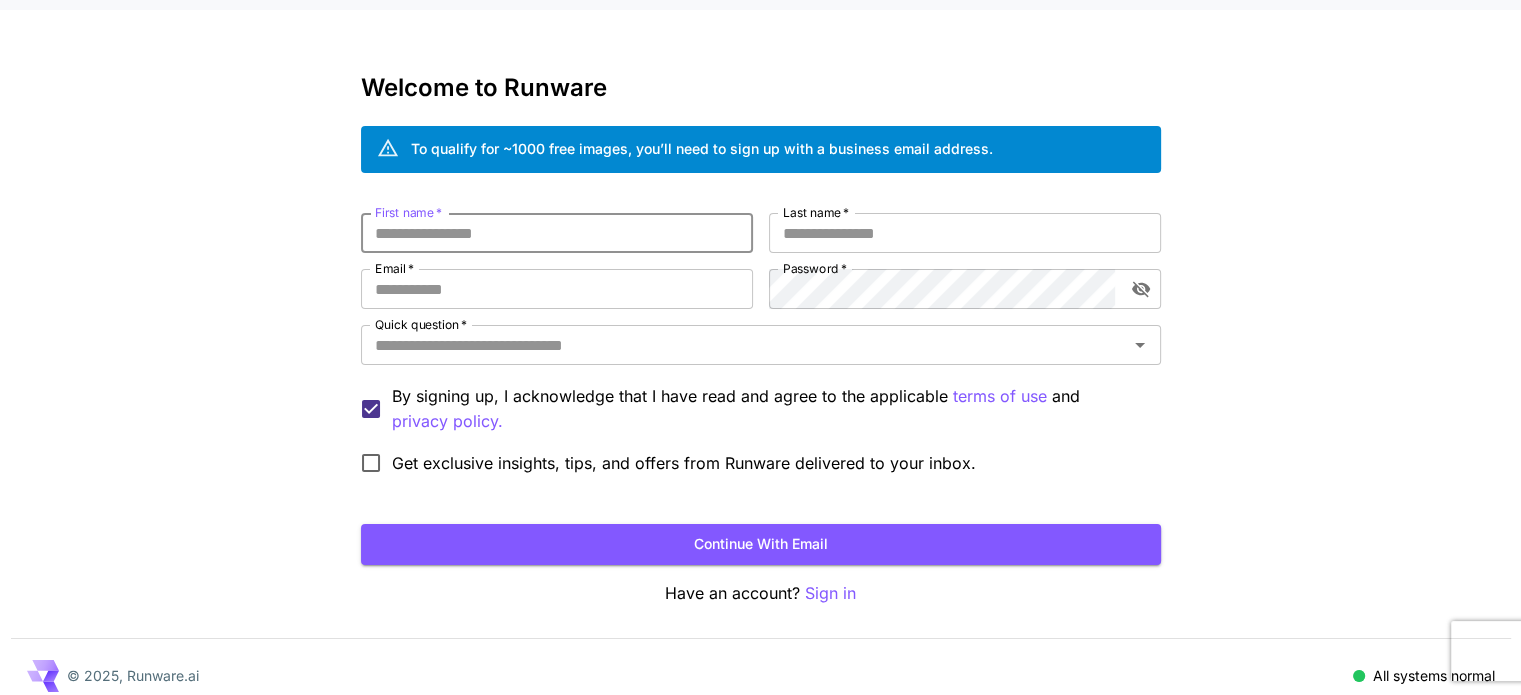 scroll, scrollTop: 0, scrollLeft: 0, axis: both 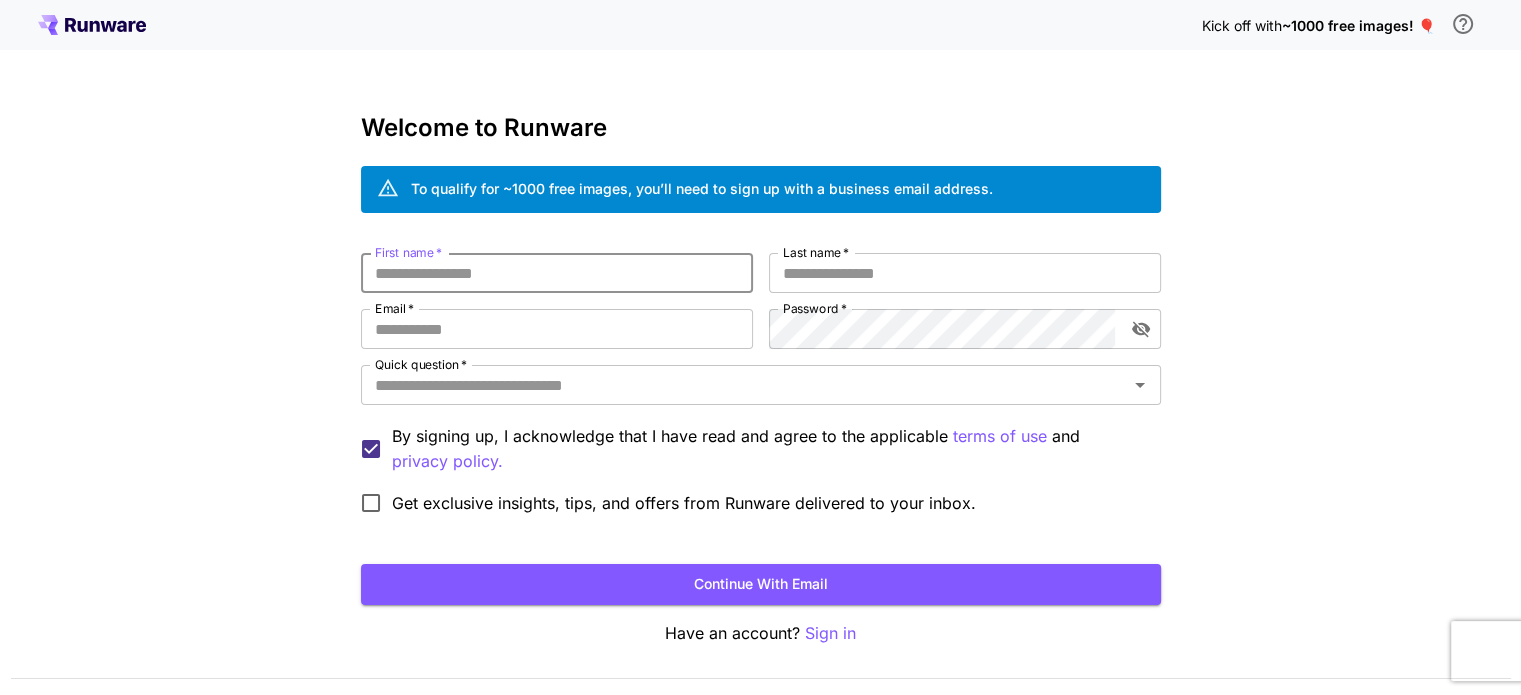 click on "First name   *" at bounding box center [557, 273] 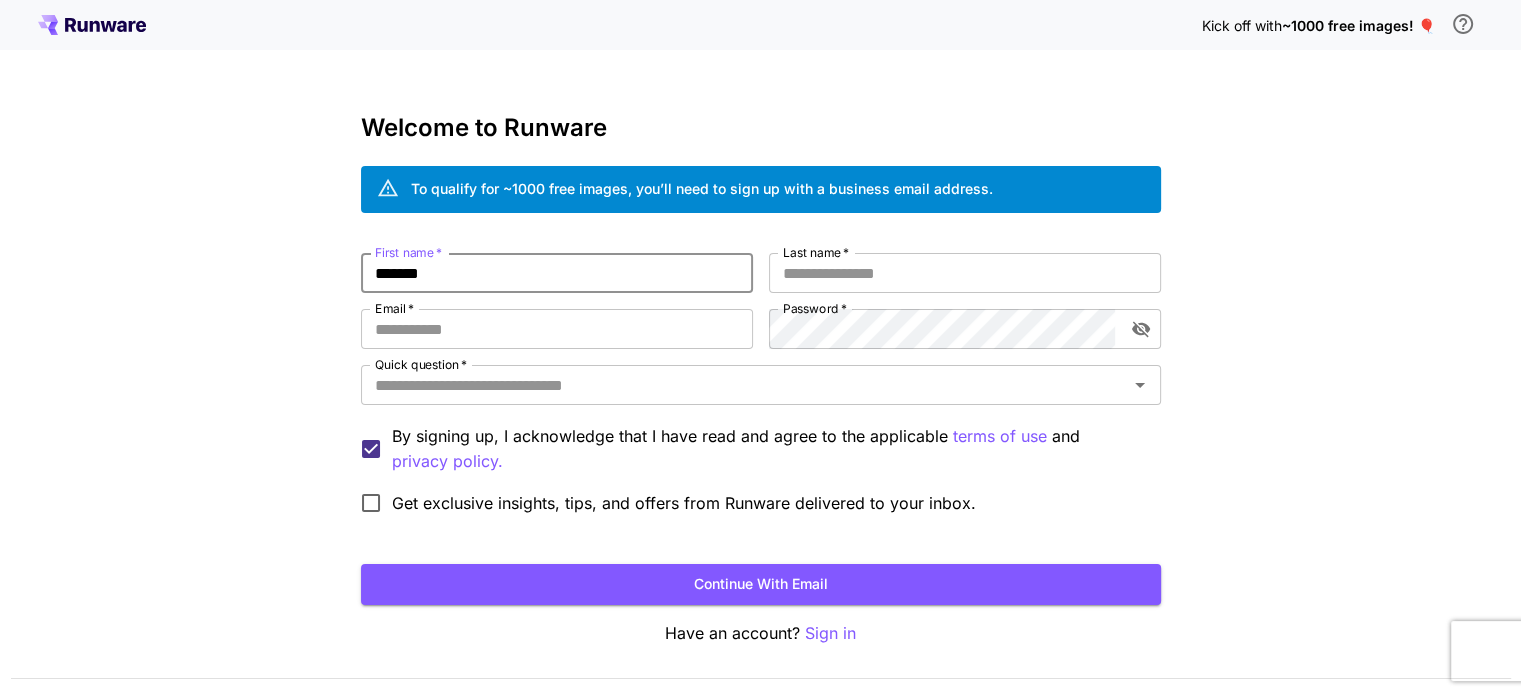 type on "*******" 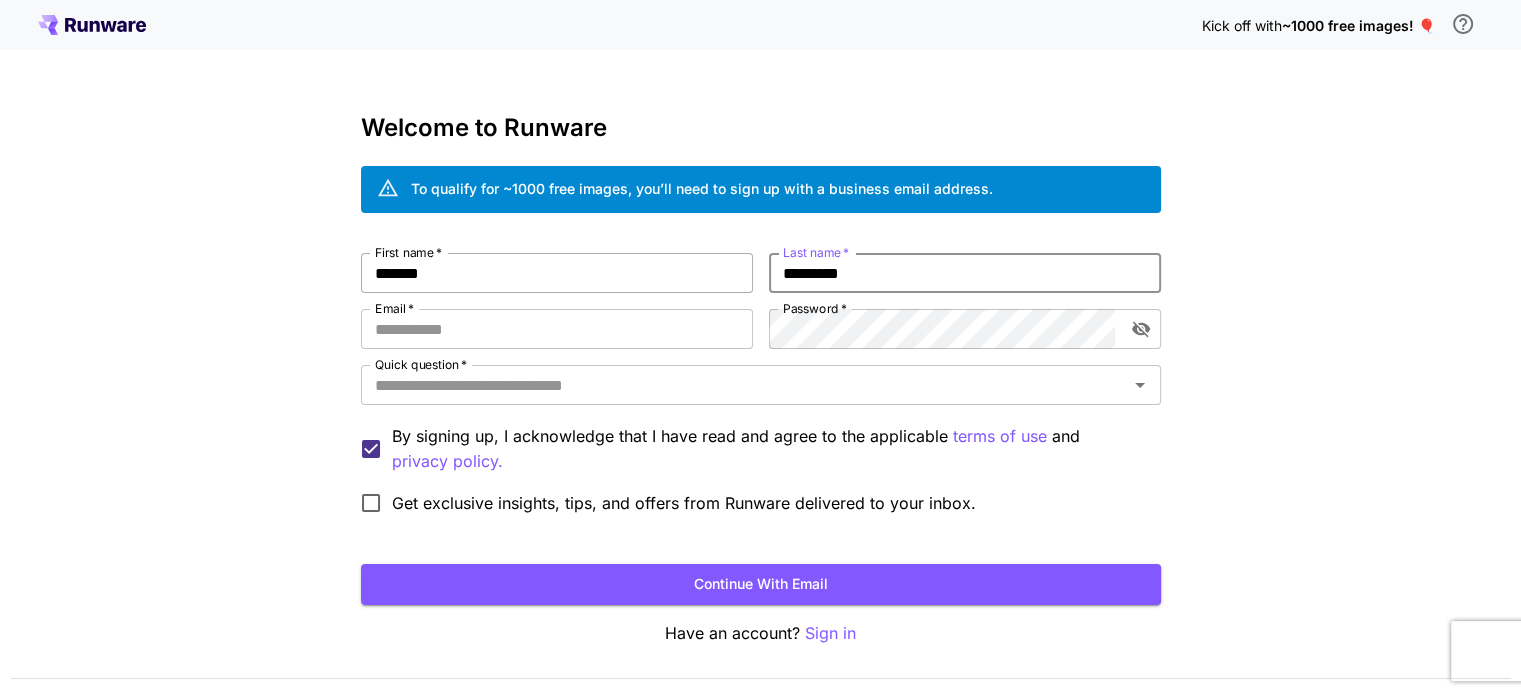 type on "*********" 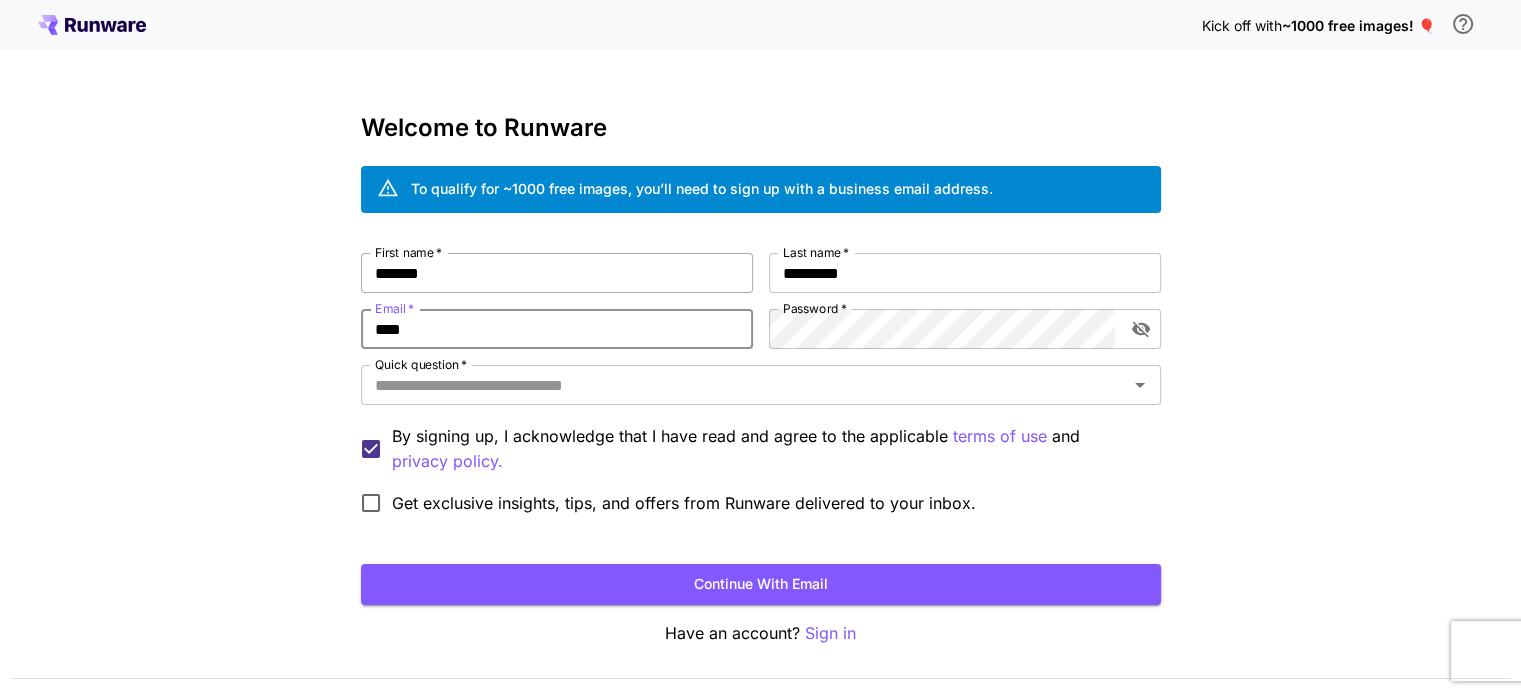 type on "**********" 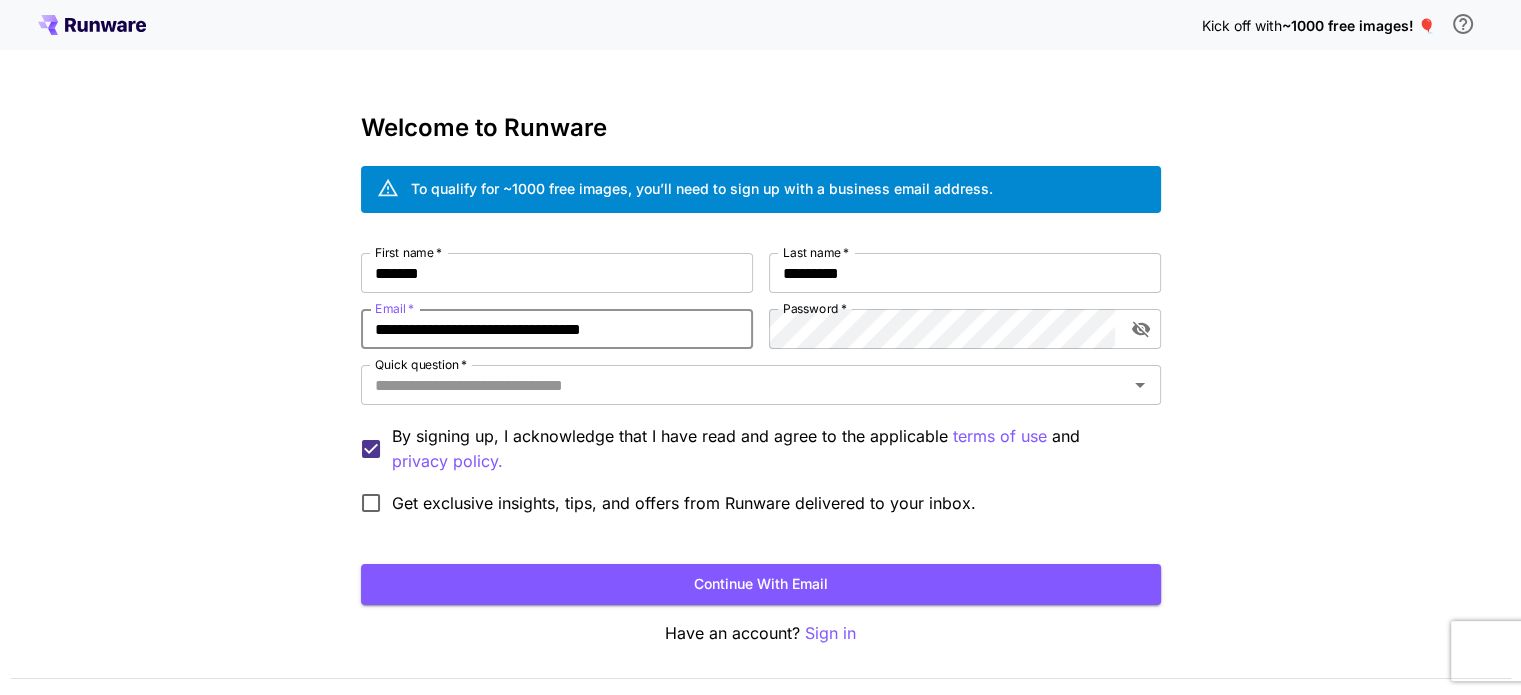 click on "*" at bounding box center [842, 308] 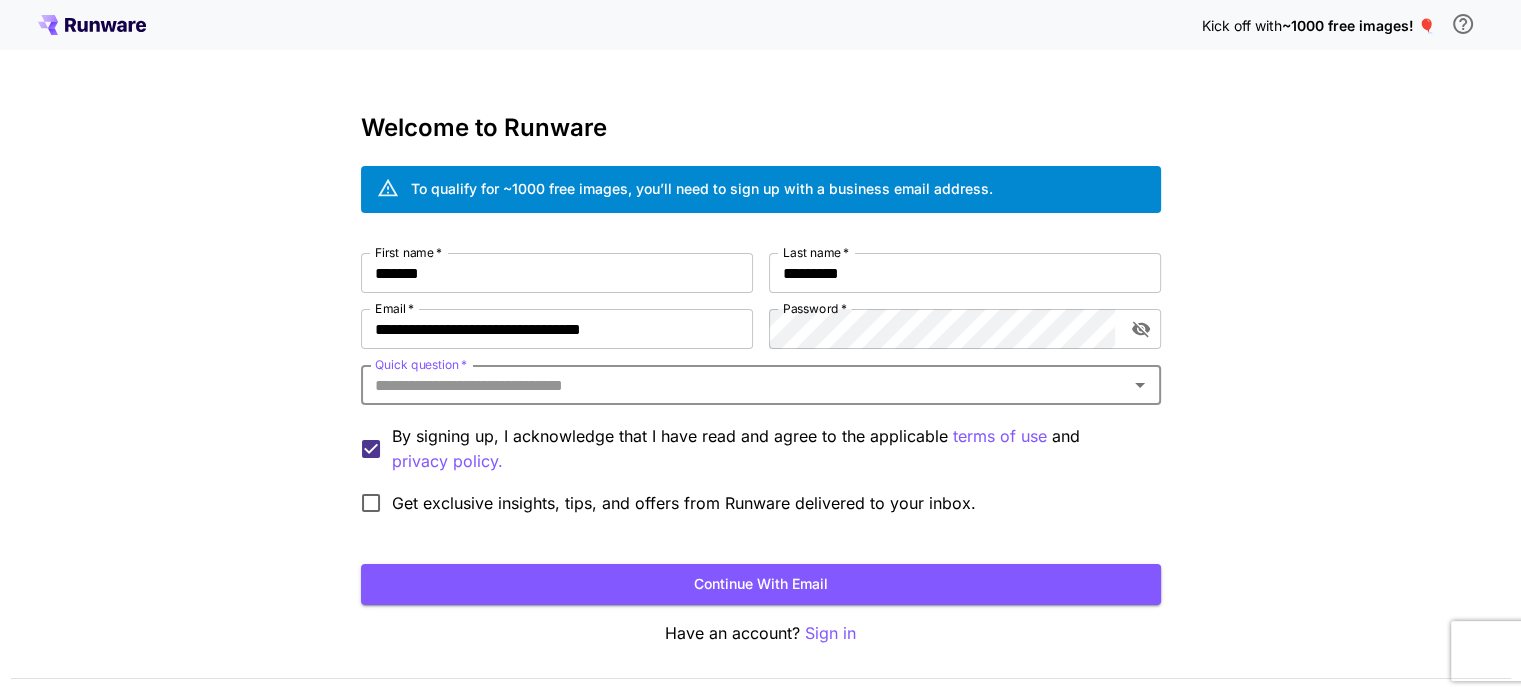 click on "Quick question   *" at bounding box center (744, 385) 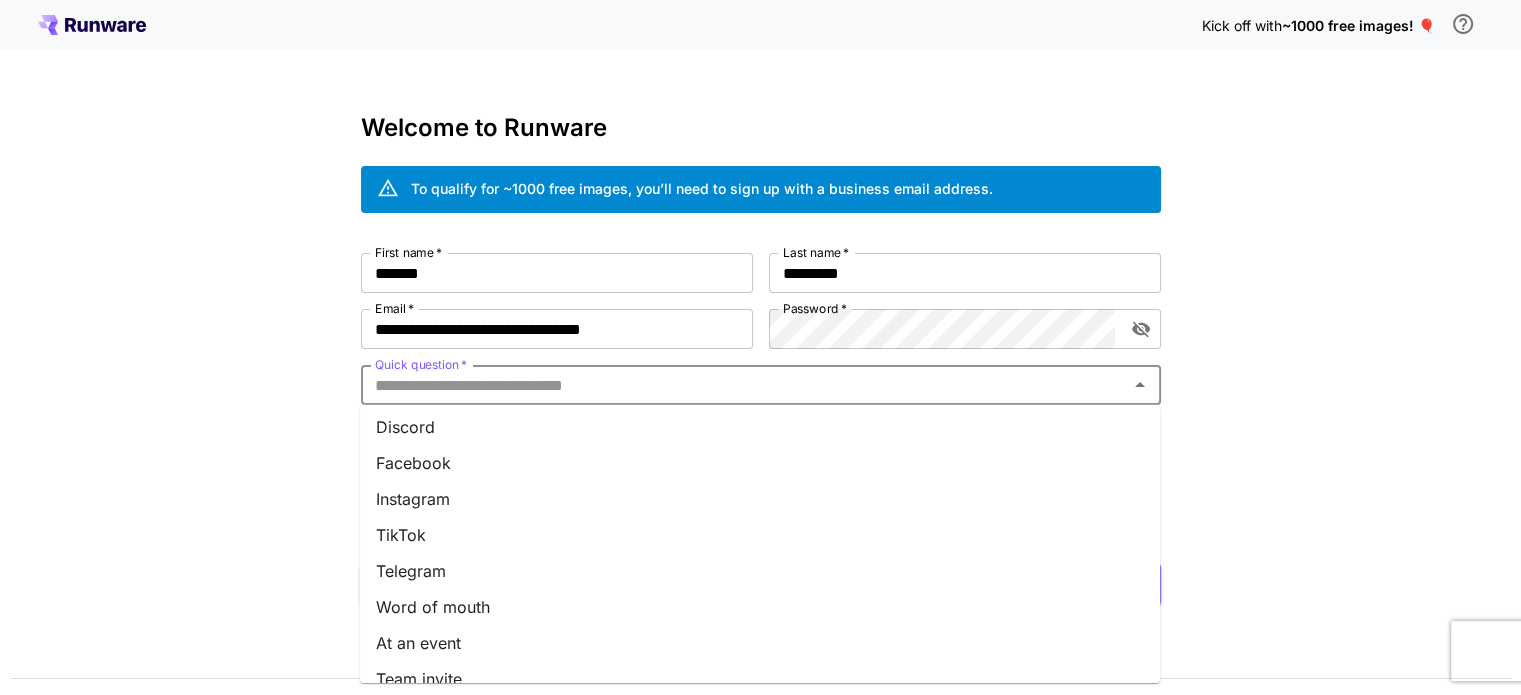 scroll, scrollTop: 0, scrollLeft: 0, axis: both 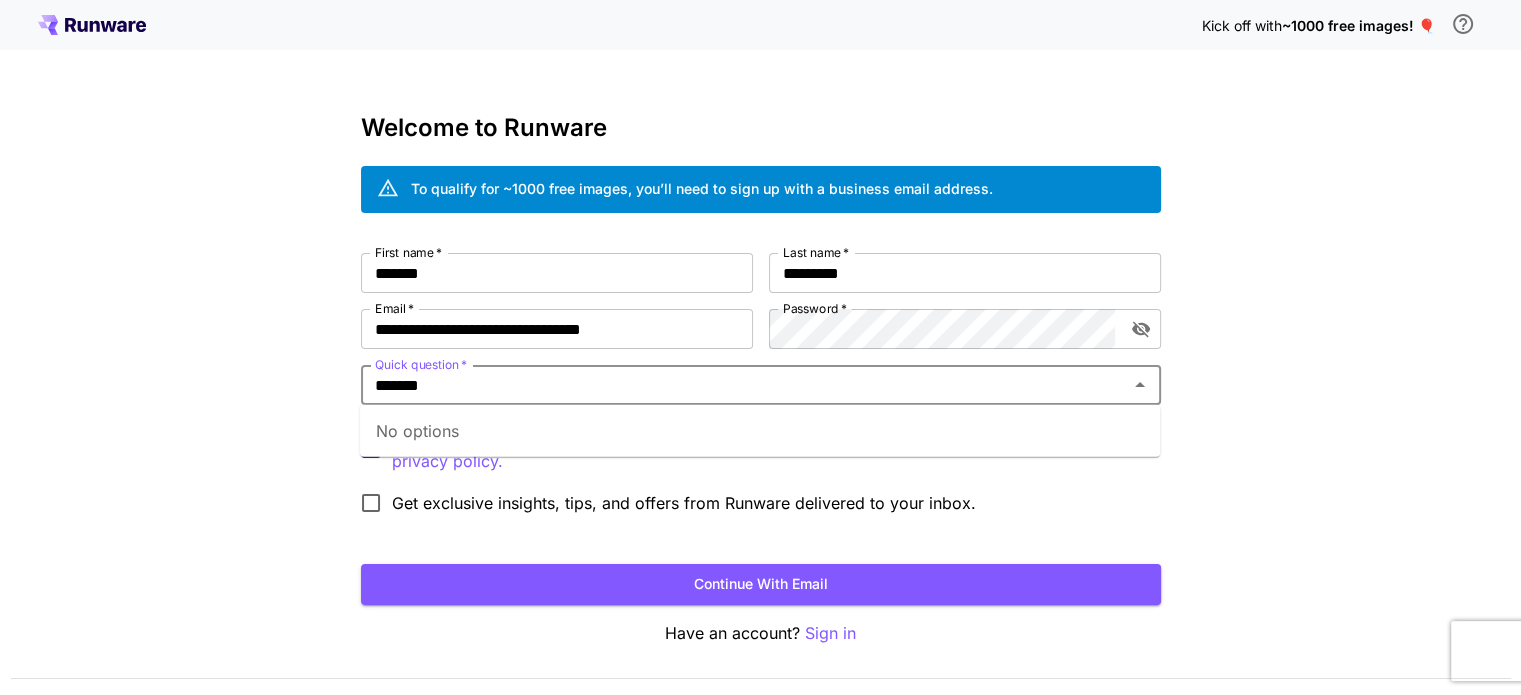 click on "Continue with email" at bounding box center [761, 584] 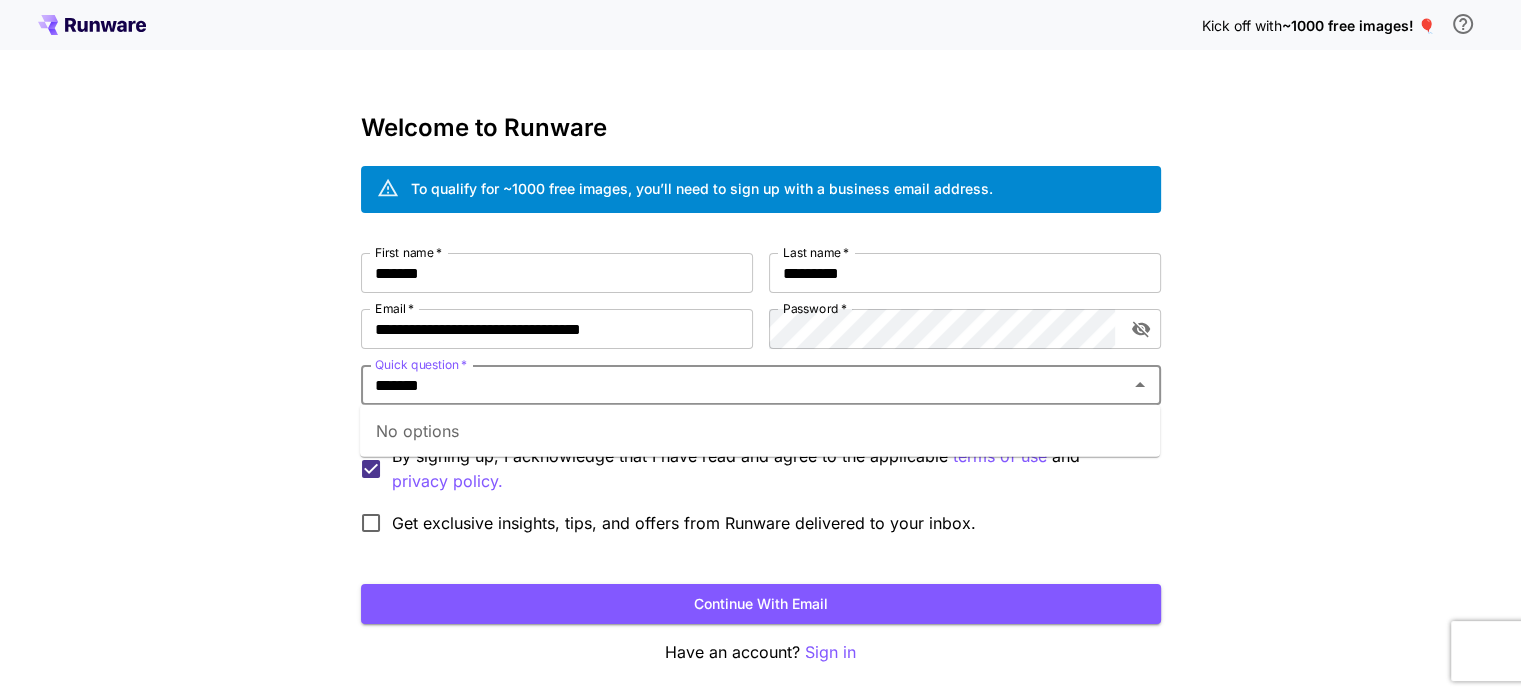 click on "*******" at bounding box center [744, 385] 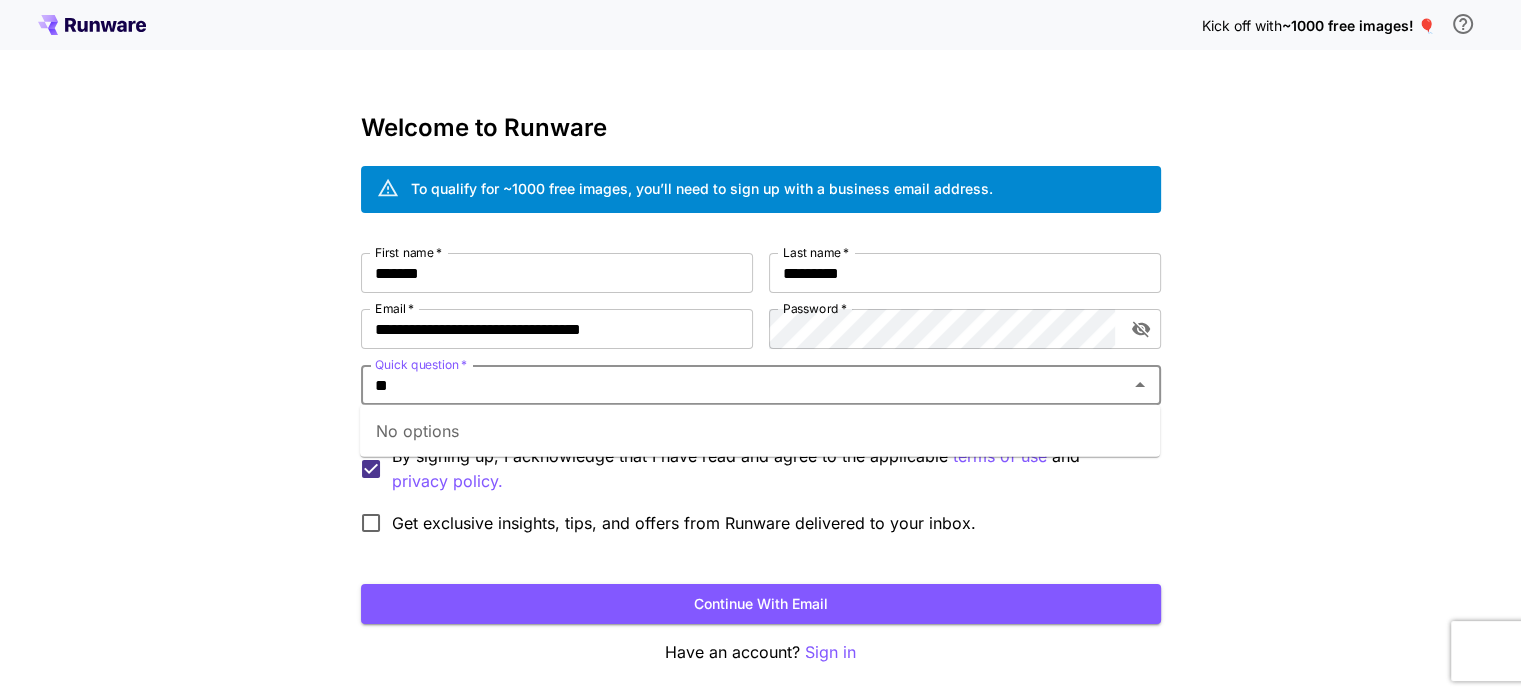 type on "*" 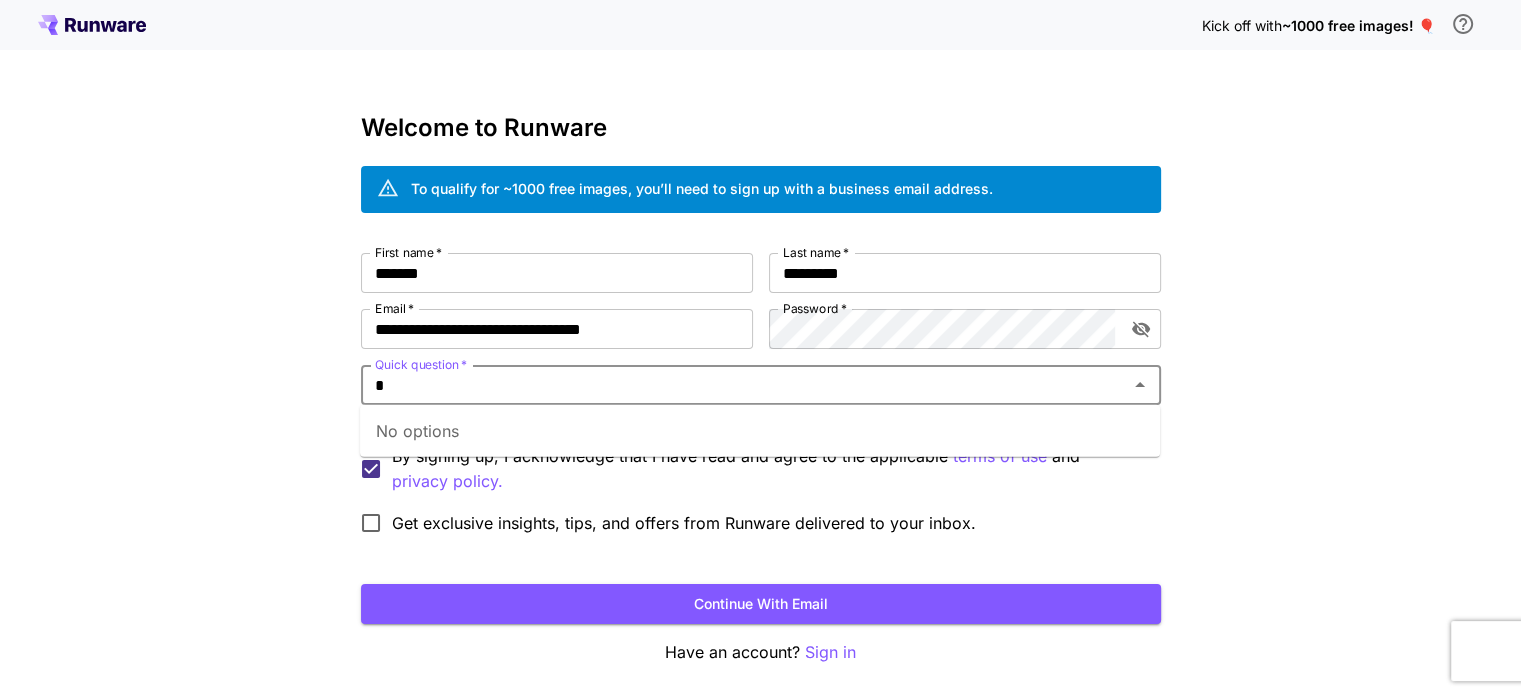 type 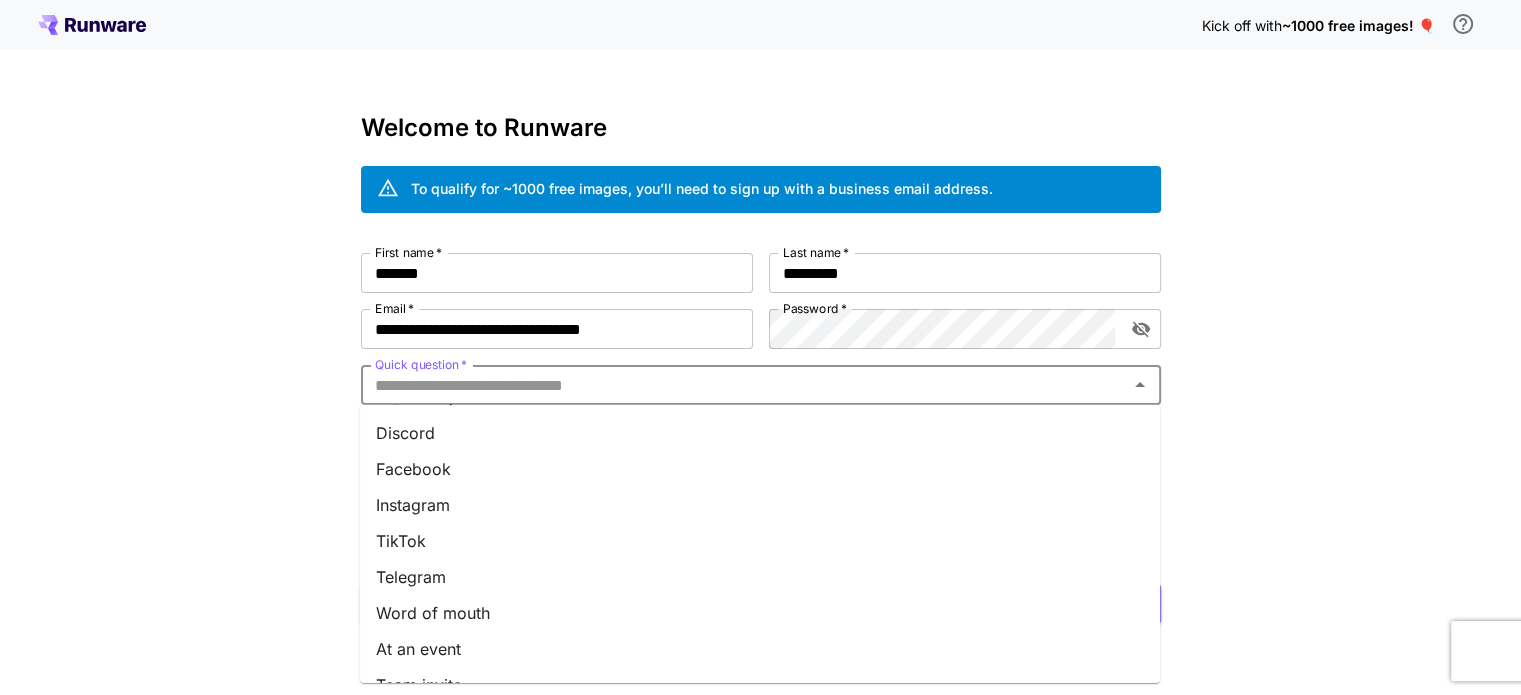 scroll, scrollTop: 277, scrollLeft: 0, axis: vertical 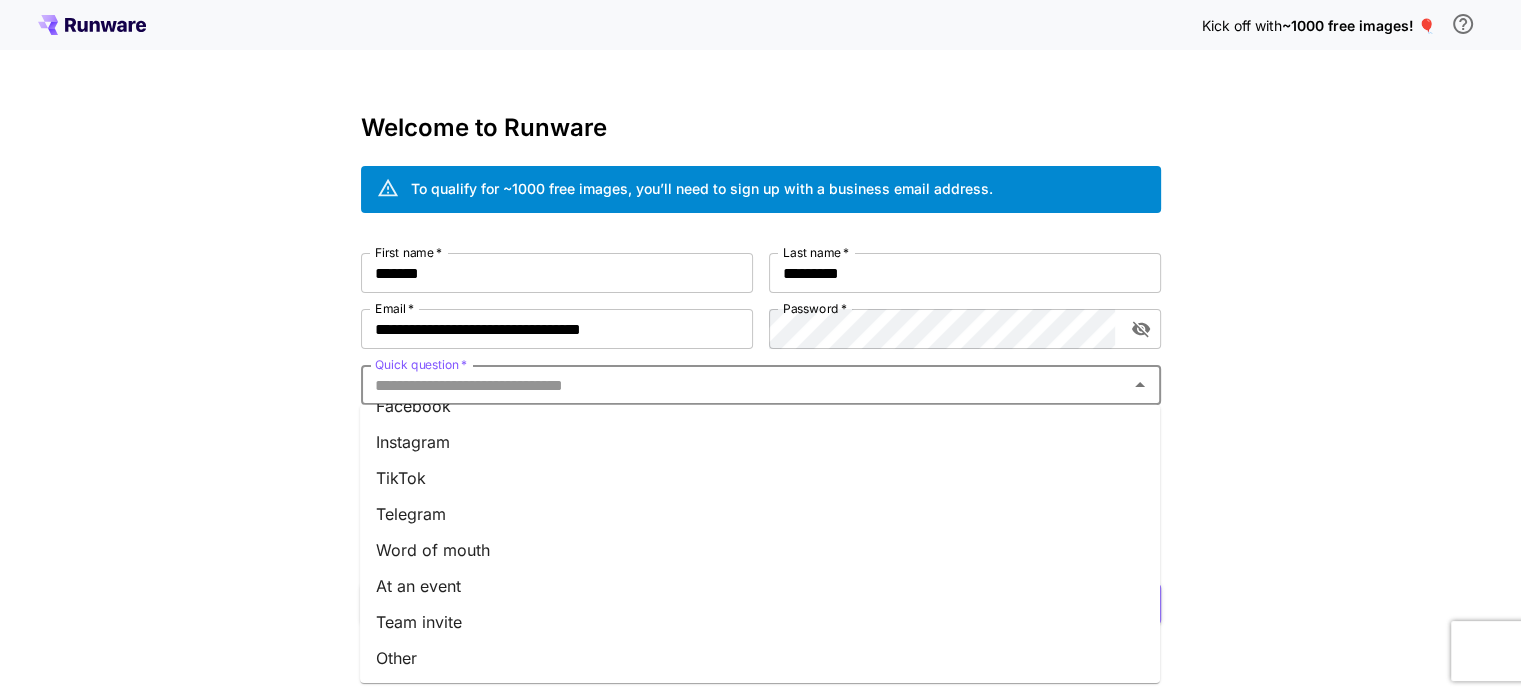 click on "Other" at bounding box center (760, 658) 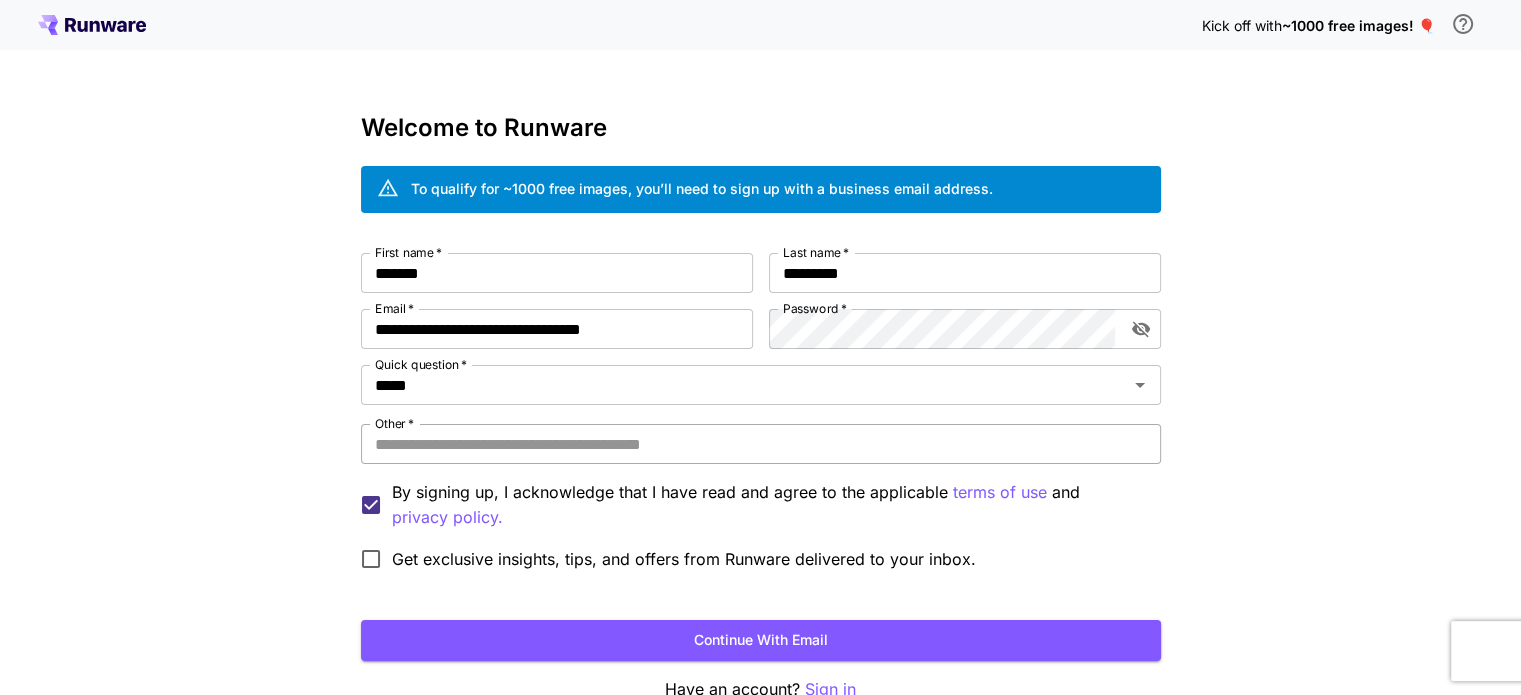 click on "Other   *" at bounding box center (761, 444) 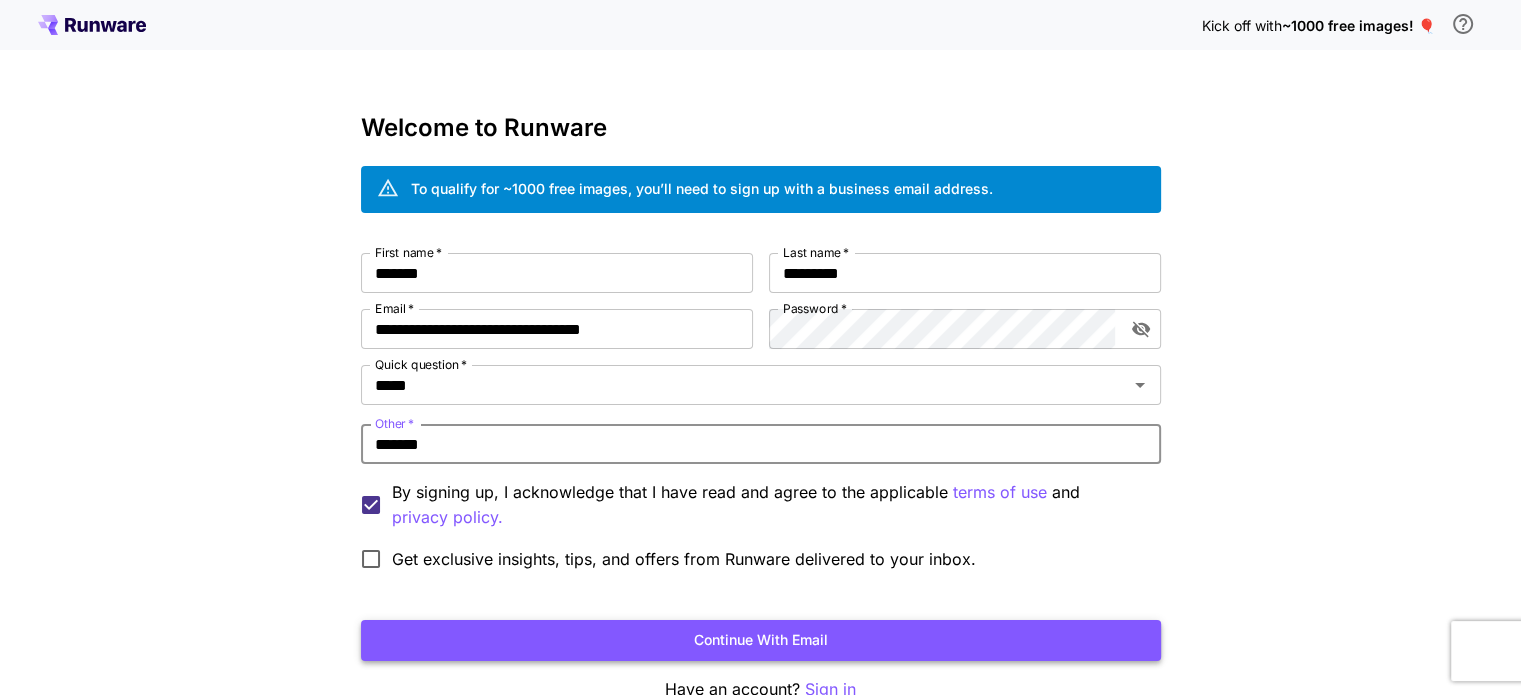 type on "*******" 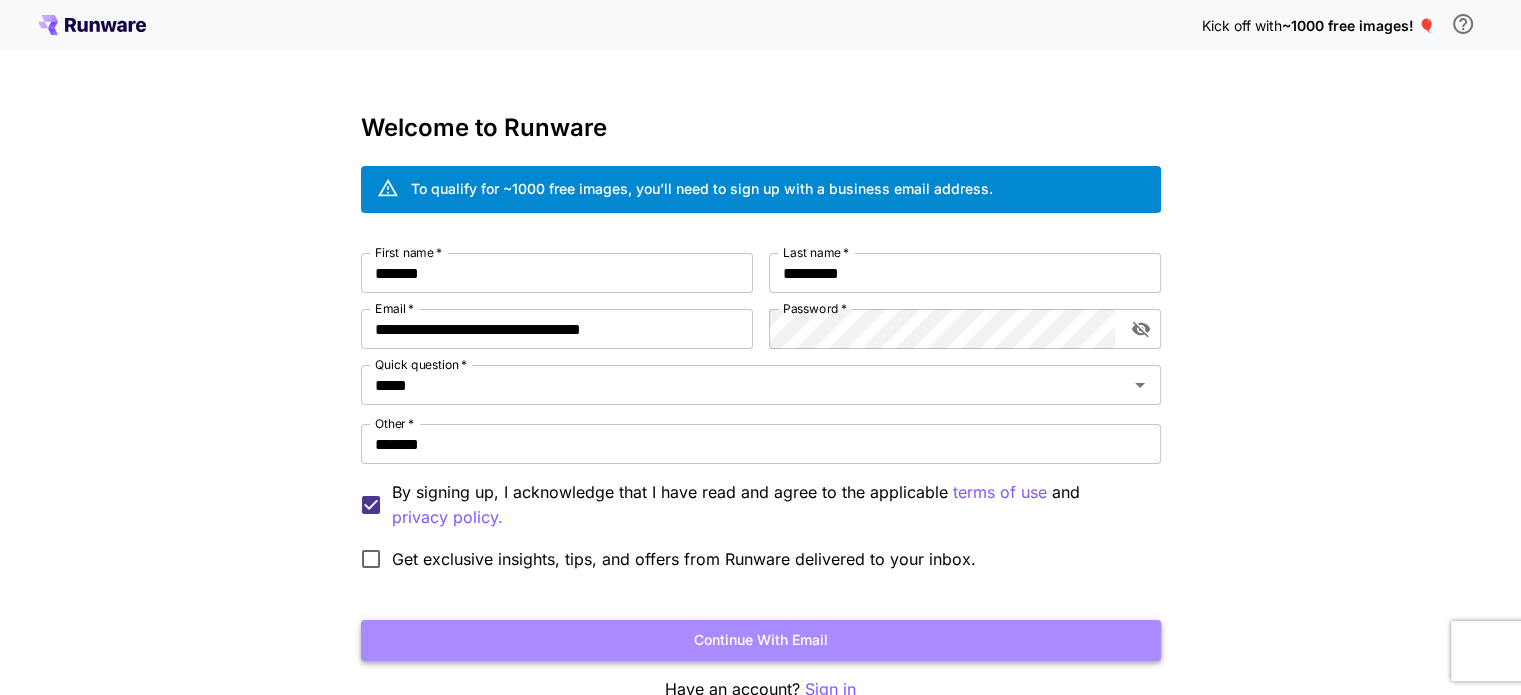 click on "Continue with email" at bounding box center (761, 640) 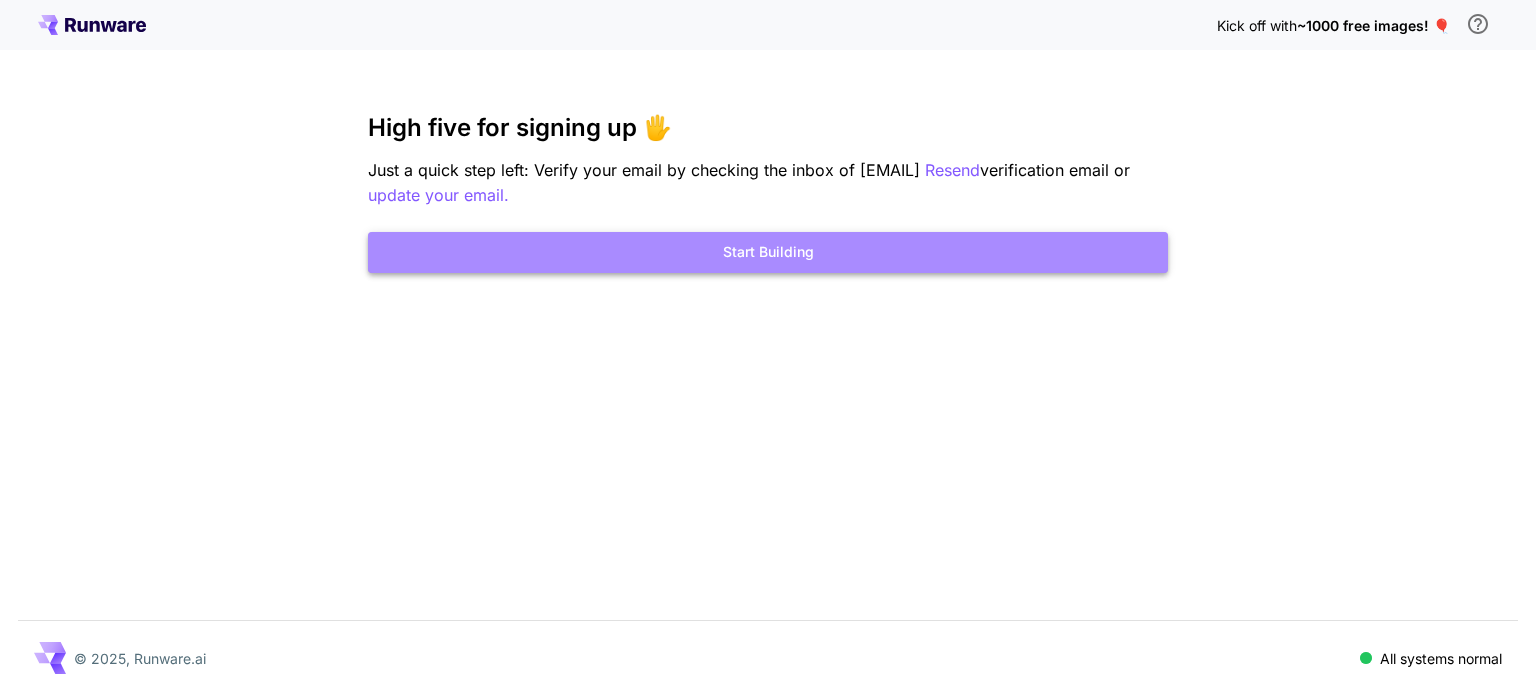 click on "Start Building" at bounding box center (768, 252) 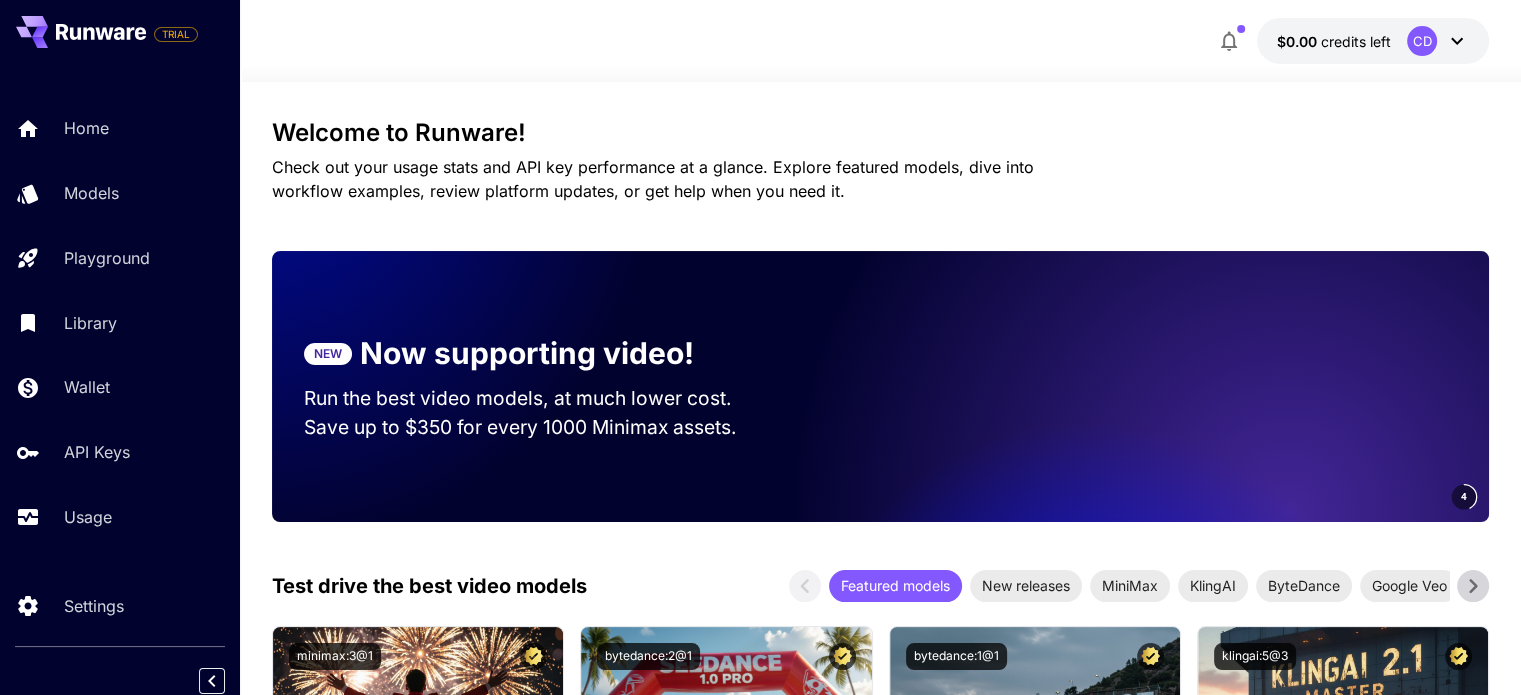 scroll, scrollTop: 0, scrollLeft: 0, axis: both 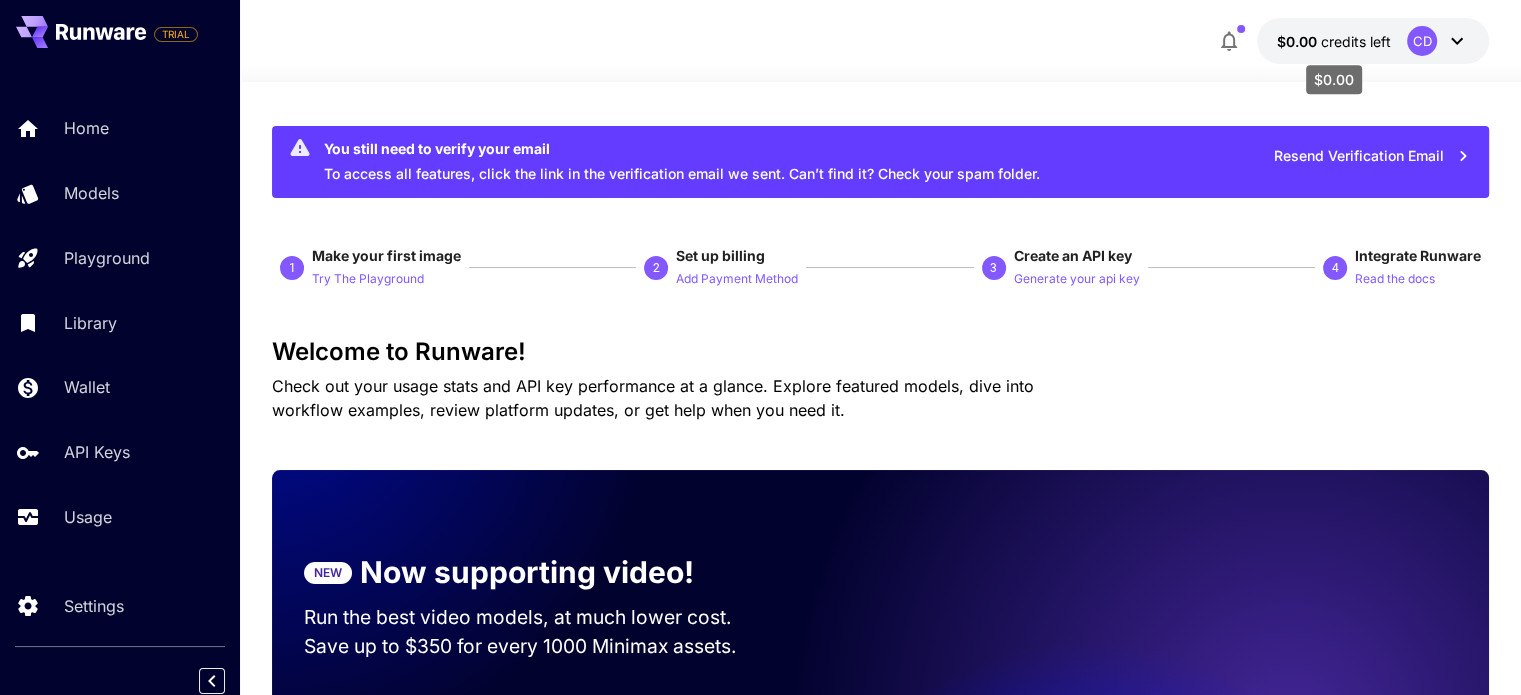 click on "credits left" at bounding box center (1356, 41) 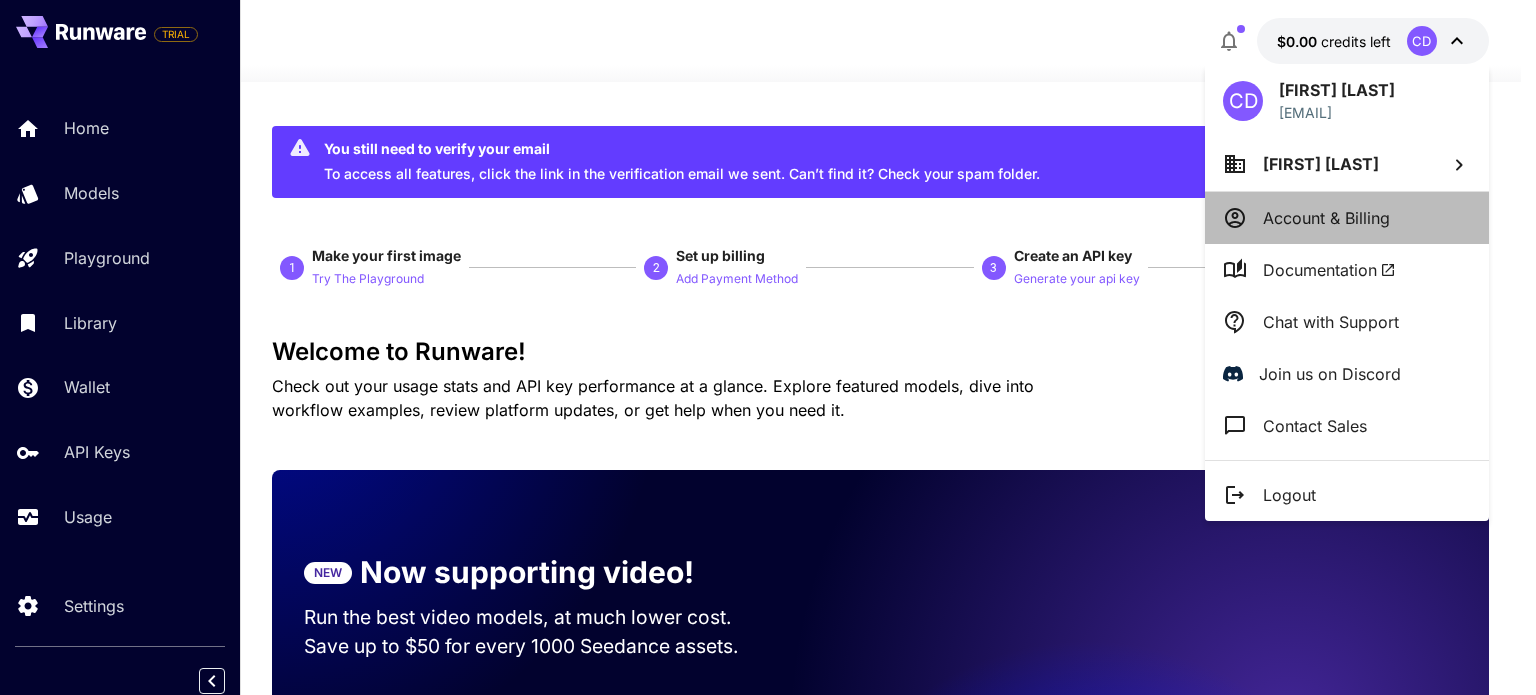 click on "Account & Billing" at bounding box center (1326, 218) 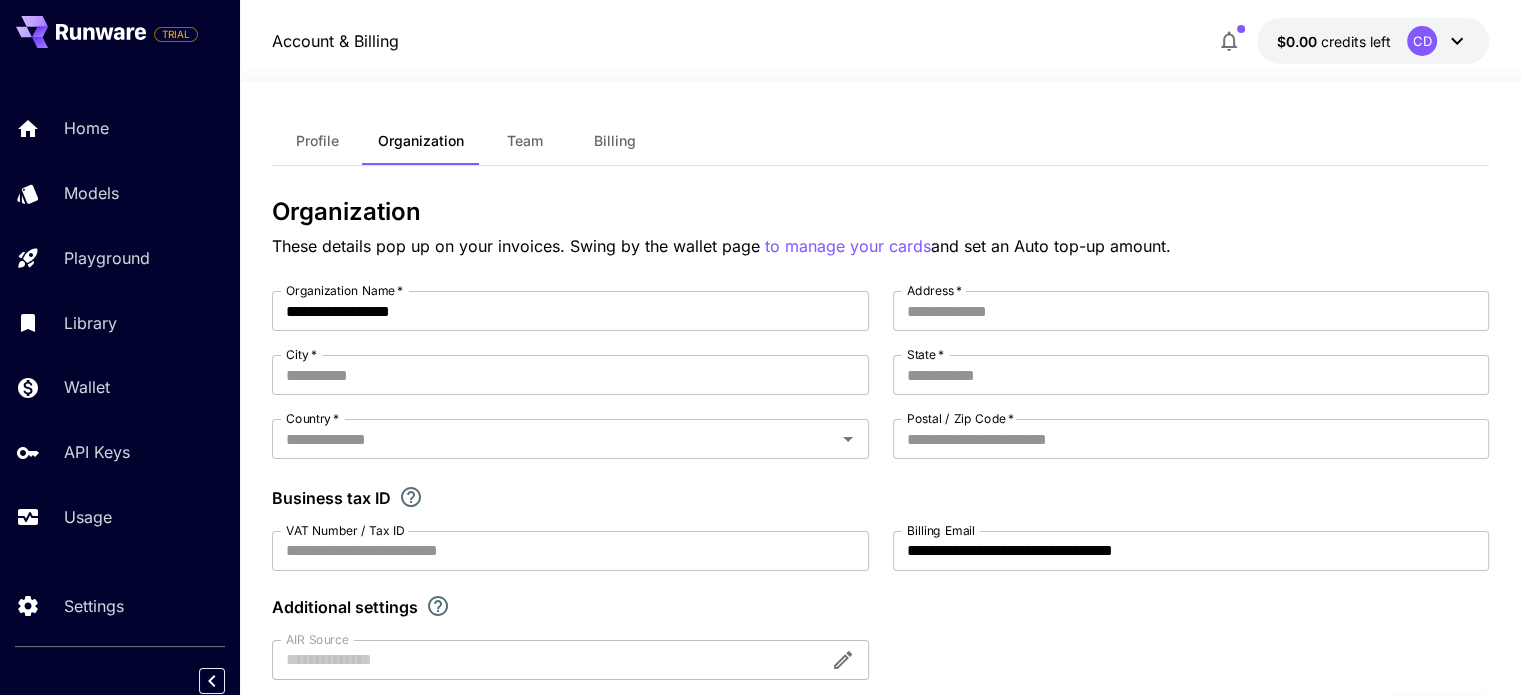 scroll, scrollTop: 0, scrollLeft: 0, axis: both 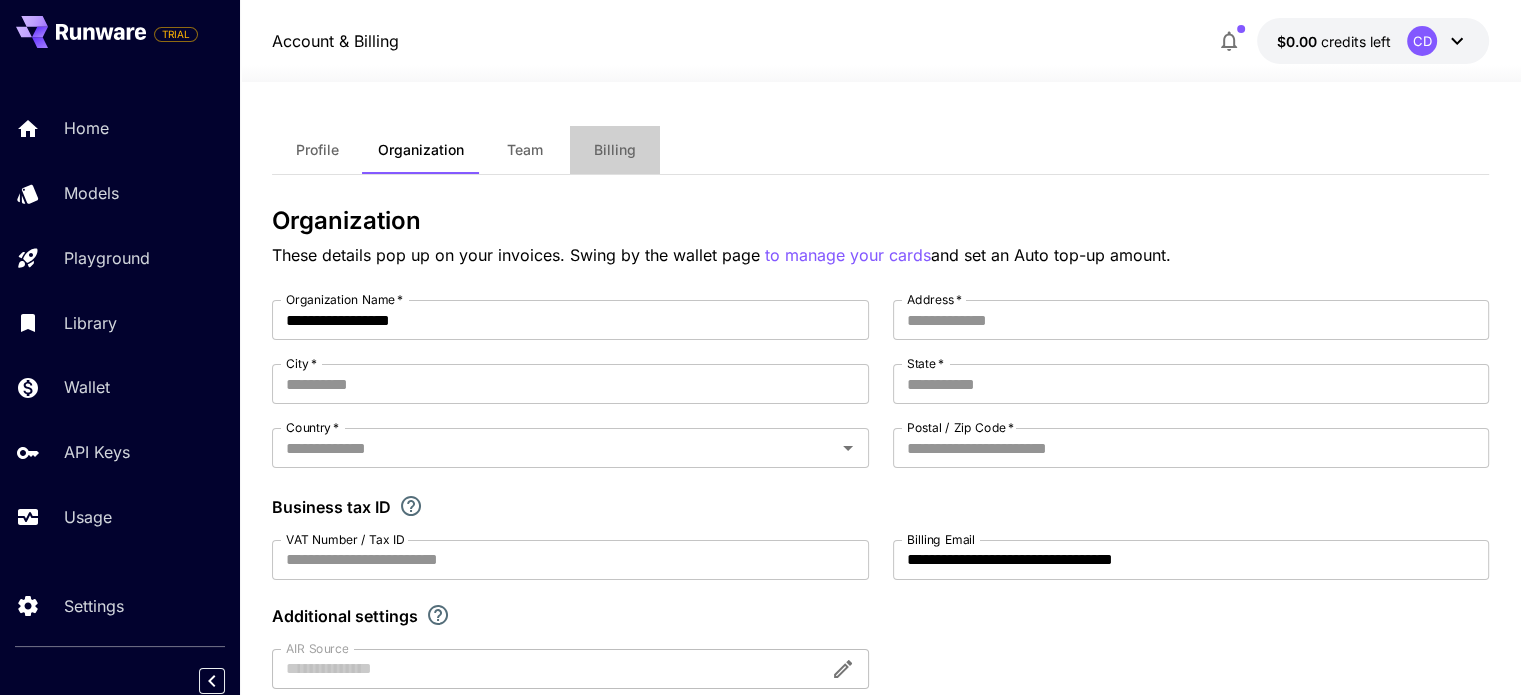 click on "Billing" at bounding box center (615, 150) 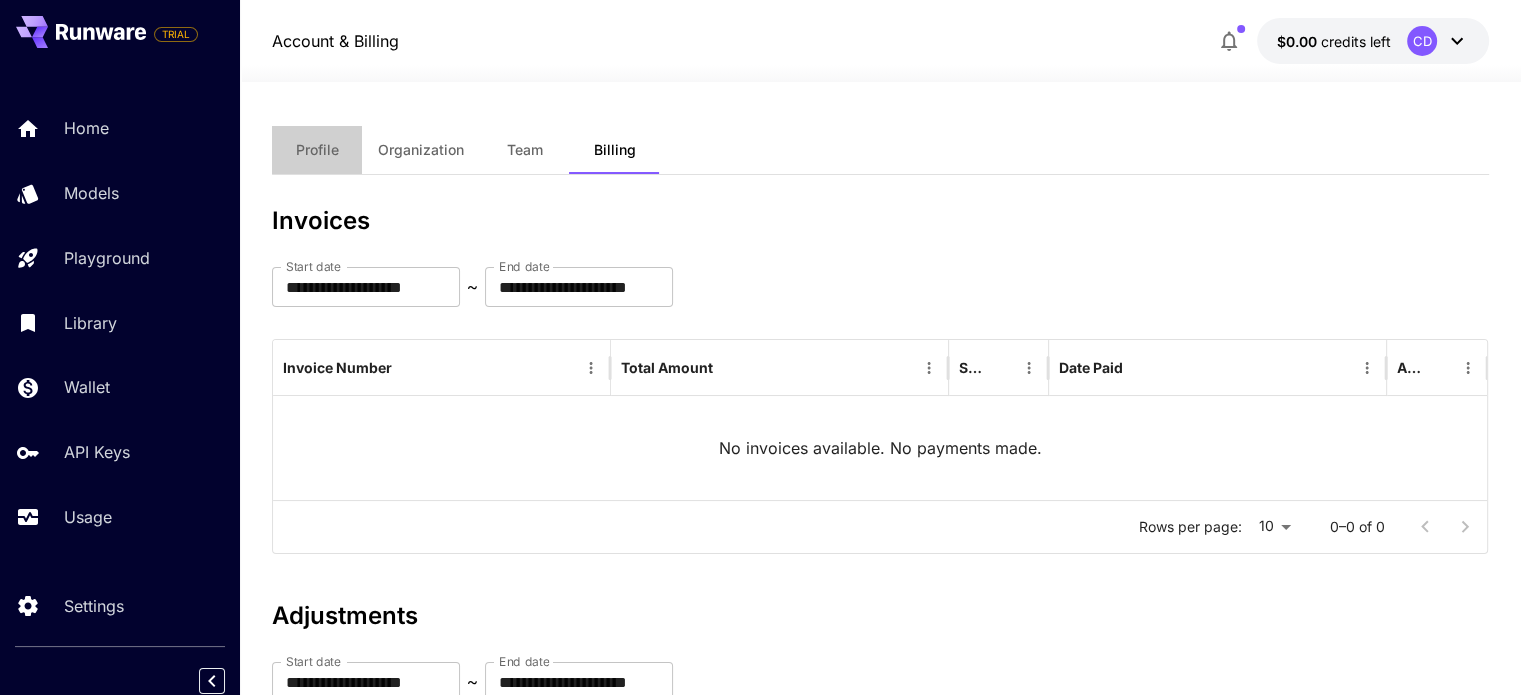 click on "Profile" at bounding box center (317, 150) 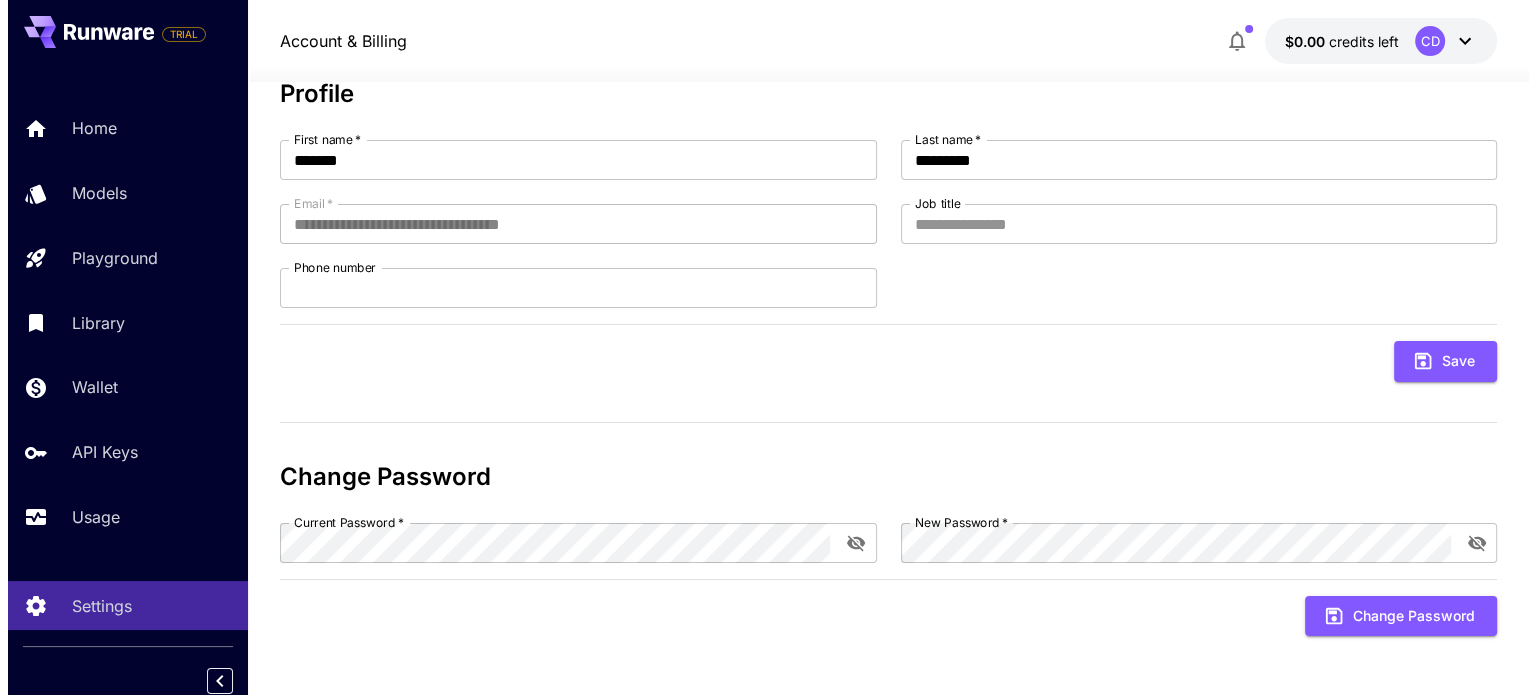 scroll, scrollTop: 0, scrollLeft: 0, axis: both 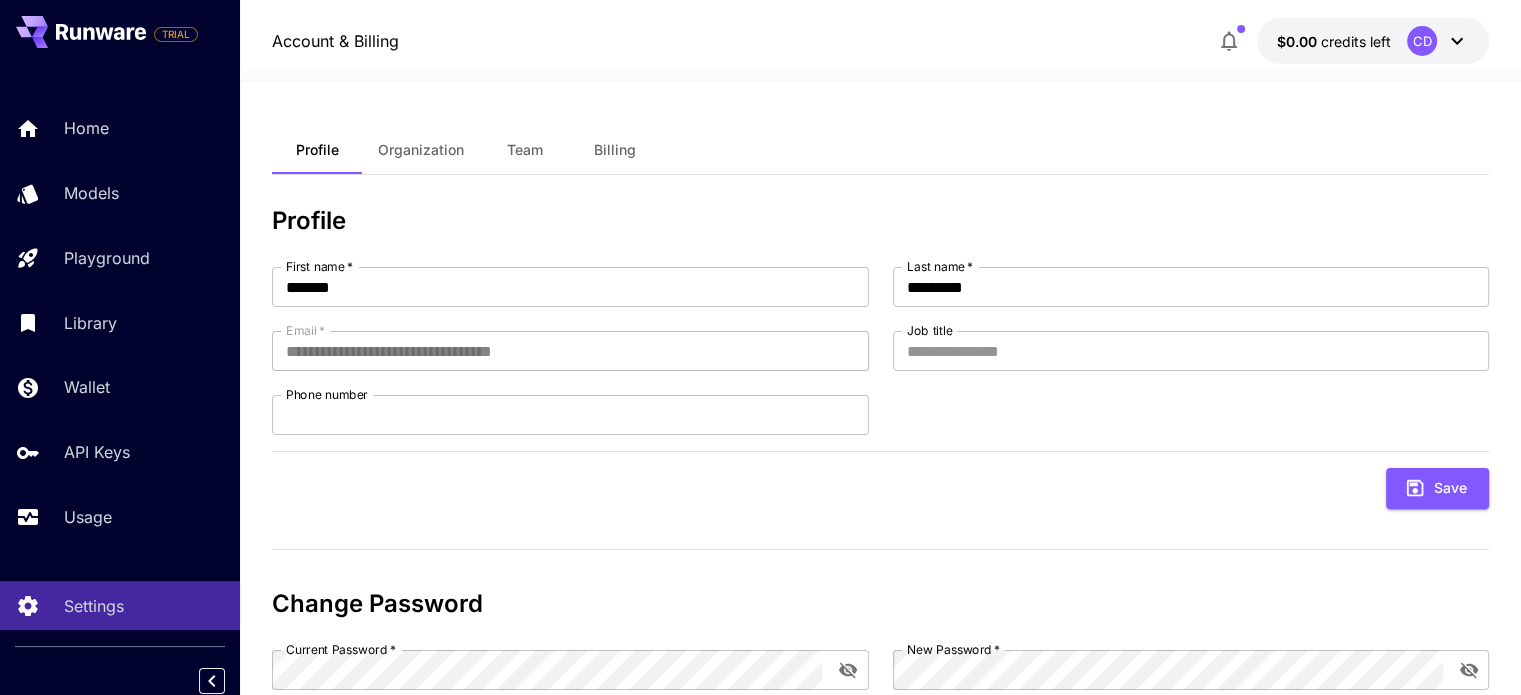 click on "Team" at bounding box center (525, 150) 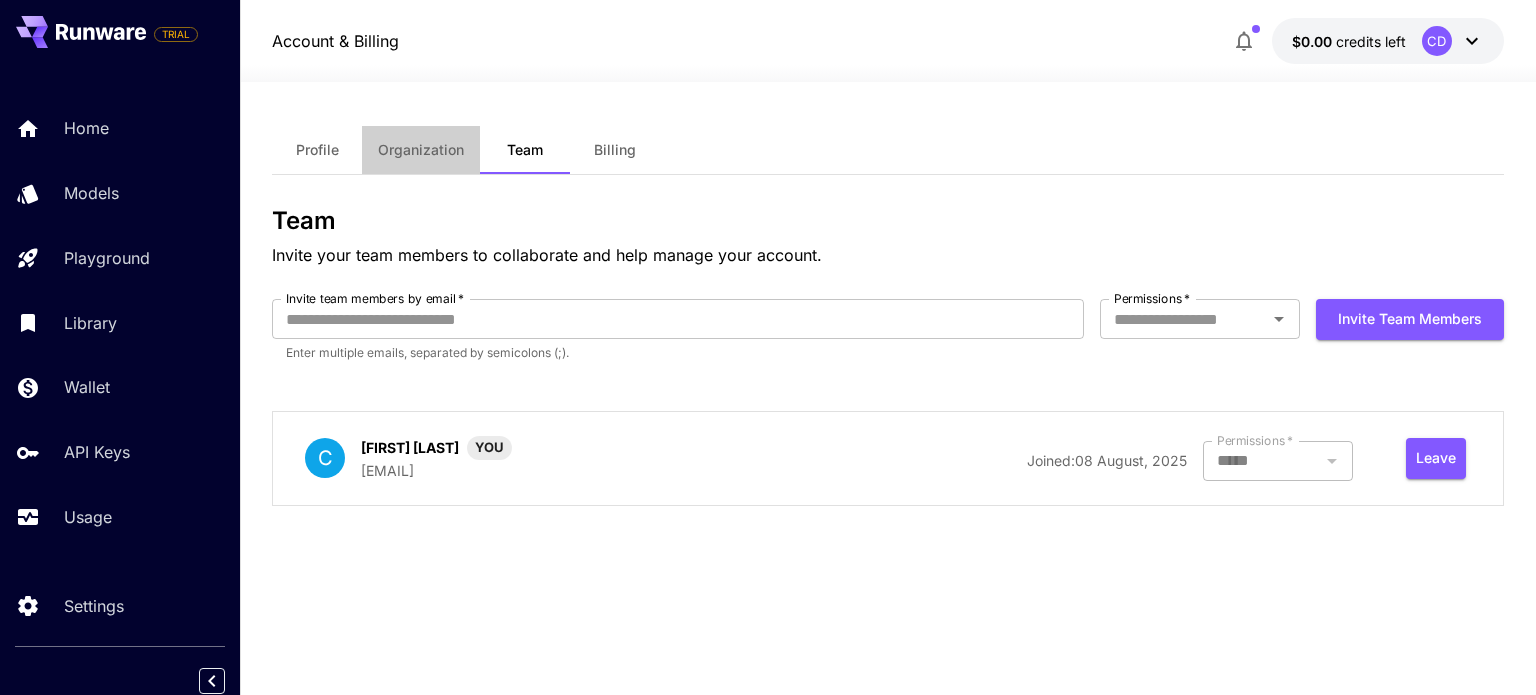 click on "Organization" at bounding box center [421, 150] 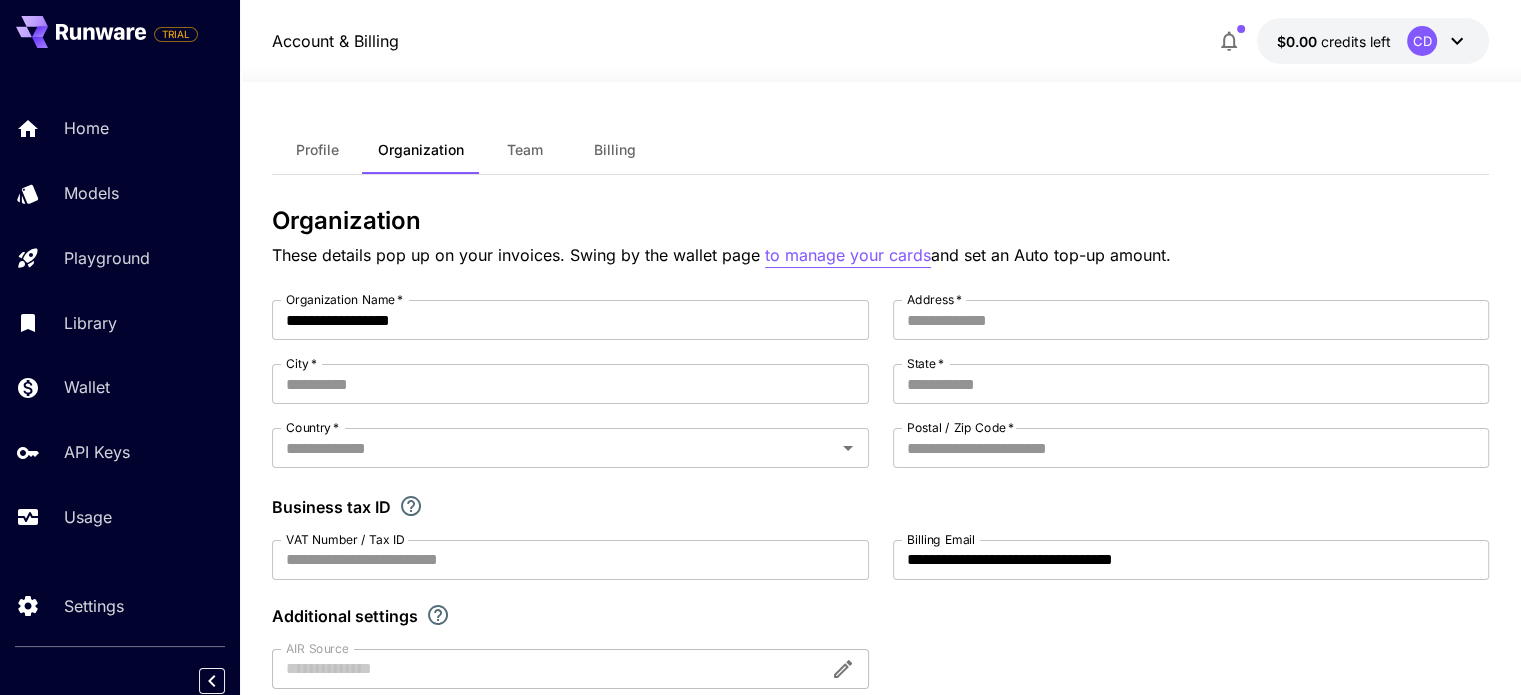 click on "to manage your cards" at bounding box center [848, 255] 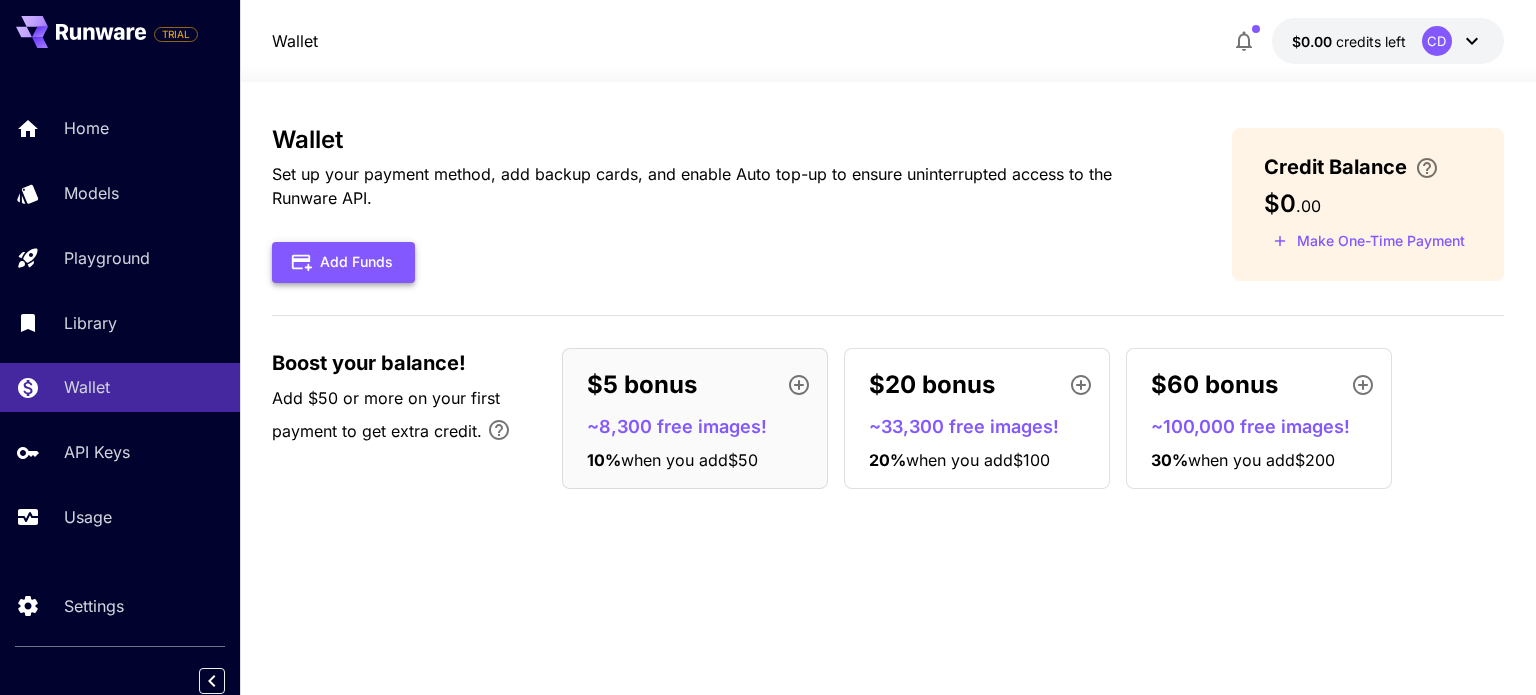 click on "Add Funds" at bounding box center [343, 262] 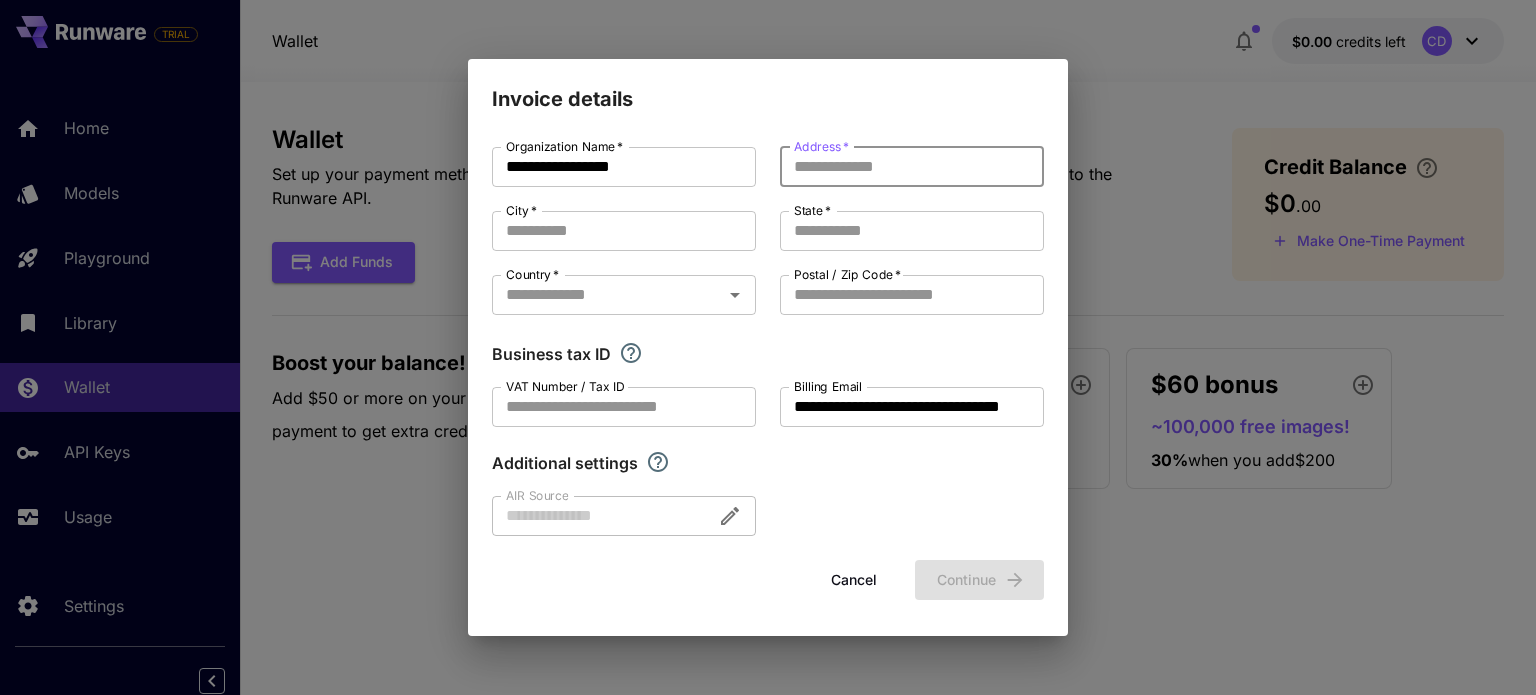 click on "Address   *" at bounding box center [912, 167] 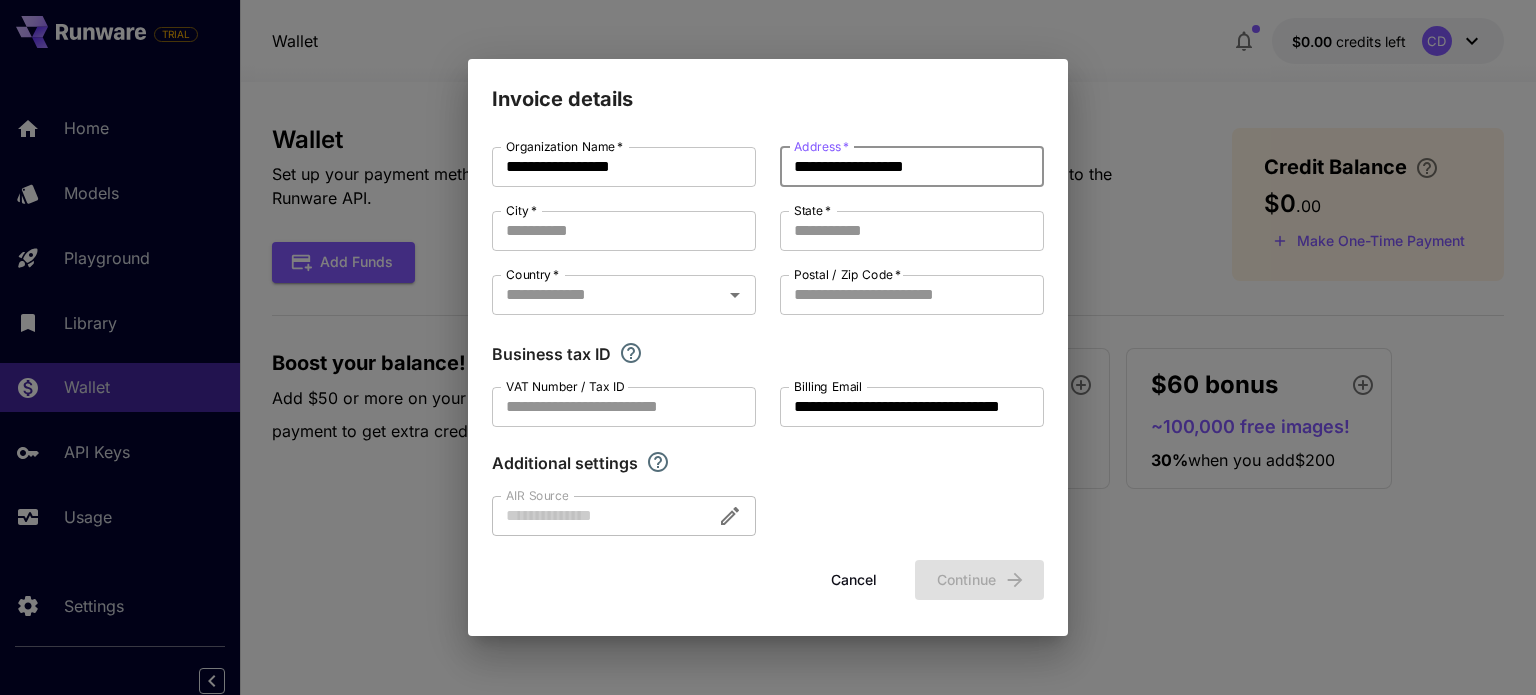 type on "**********" 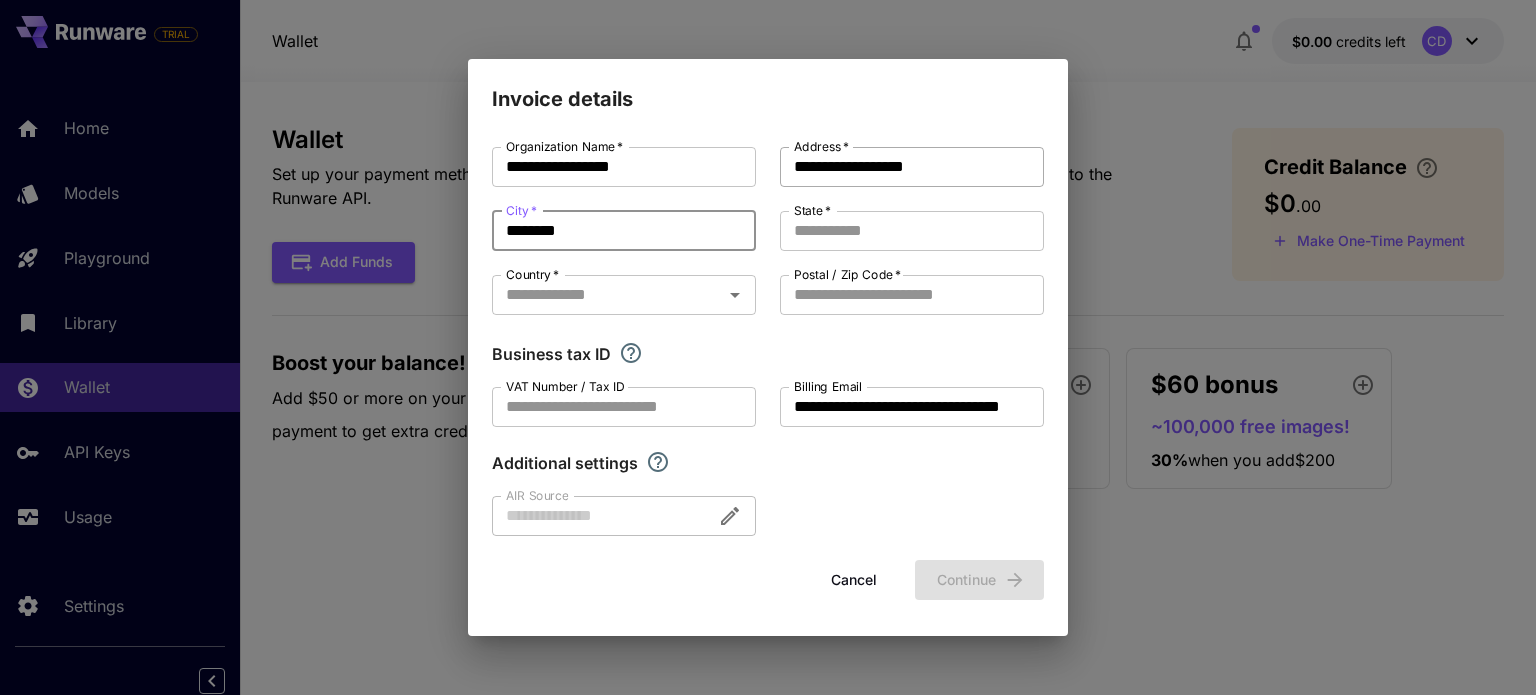 type on "********" 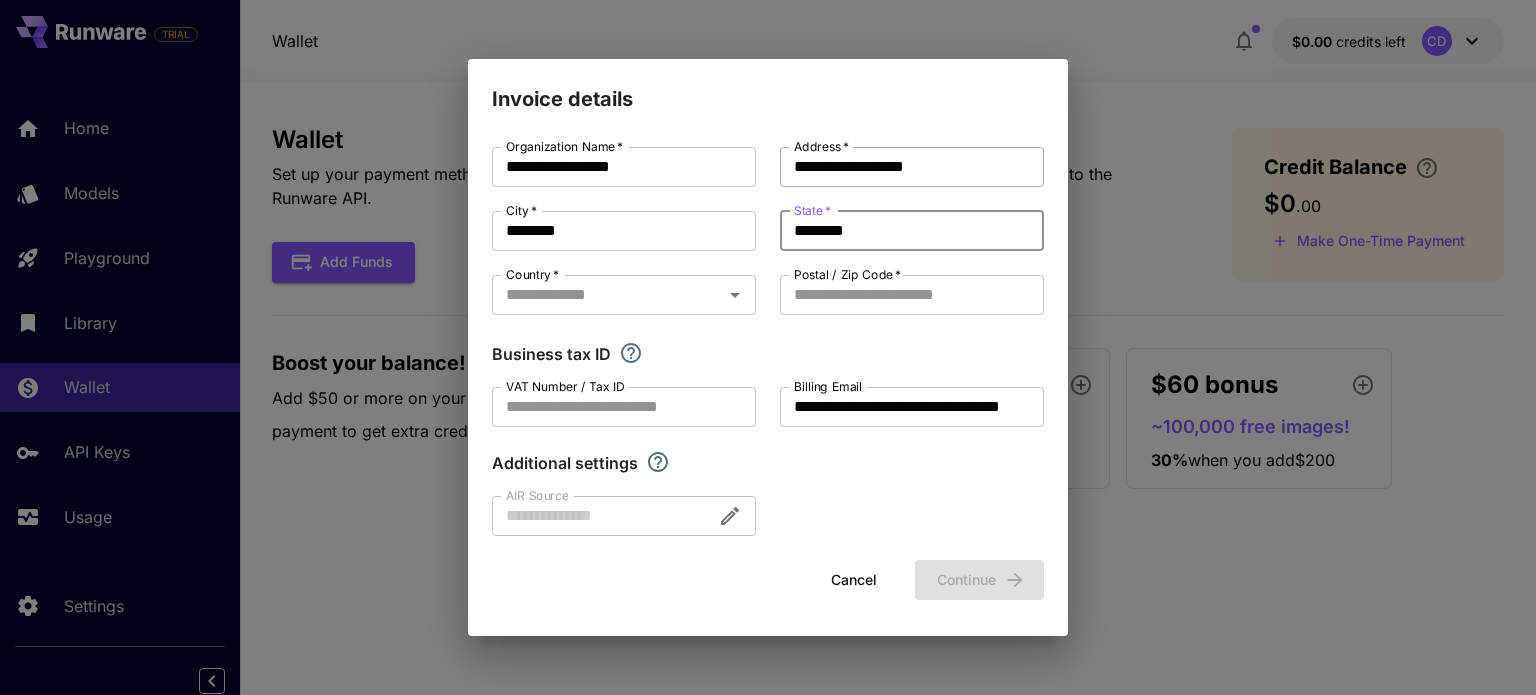 type on "********" 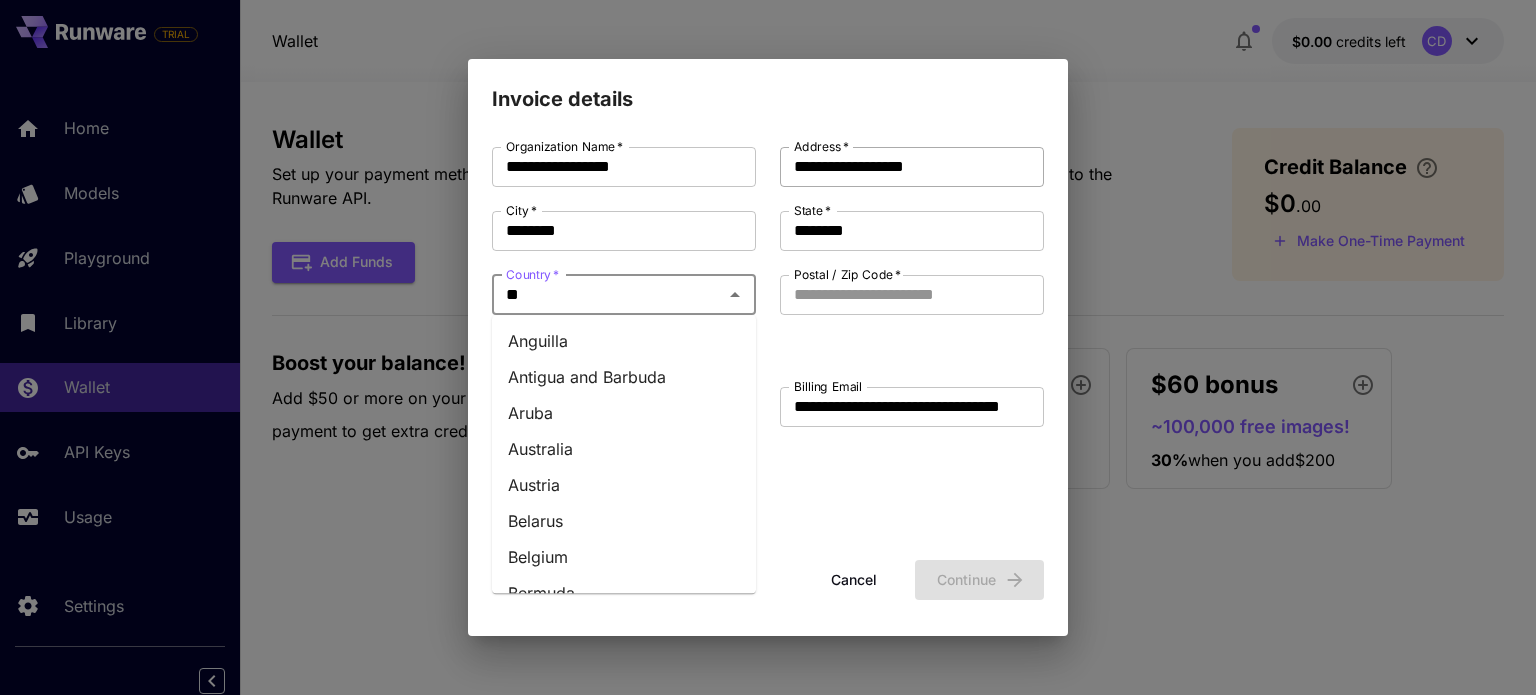 type on "***" 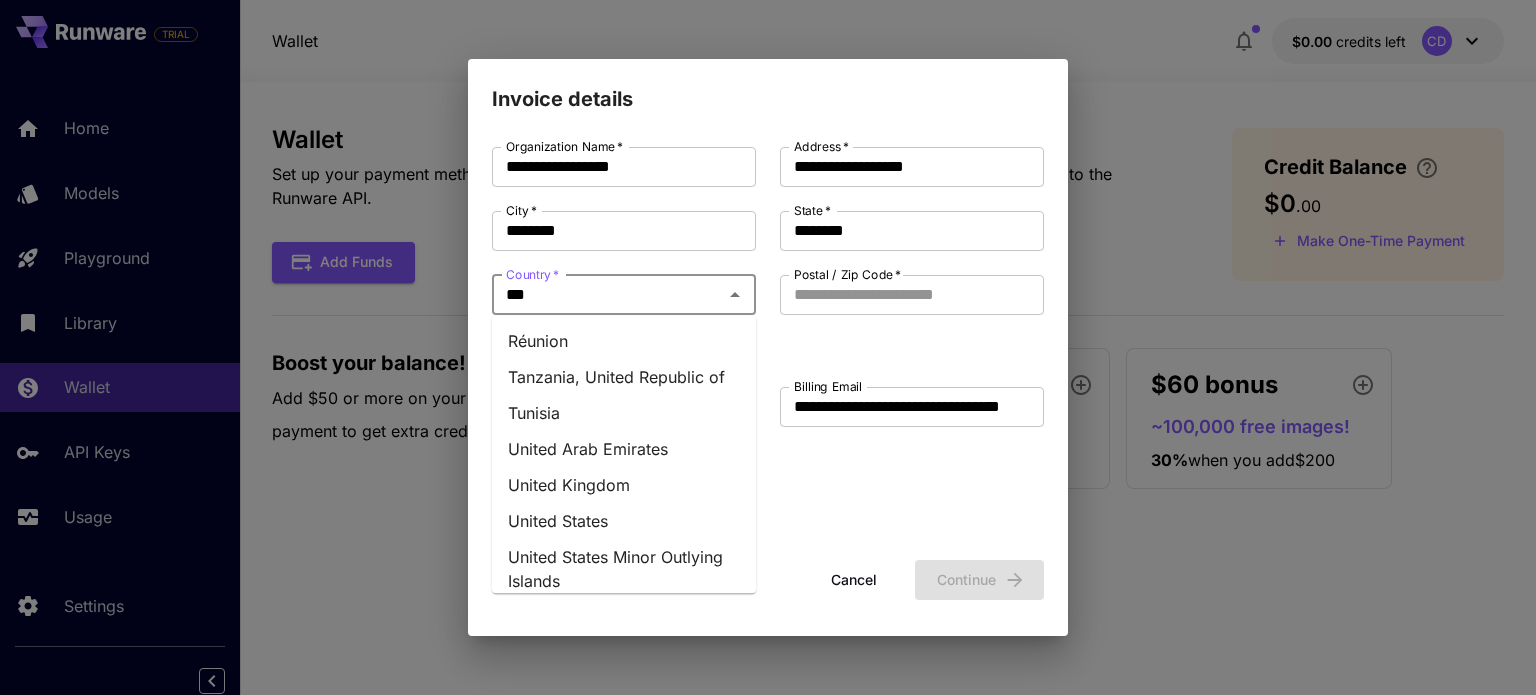 click on "United States" at bounding box center [624, 521] 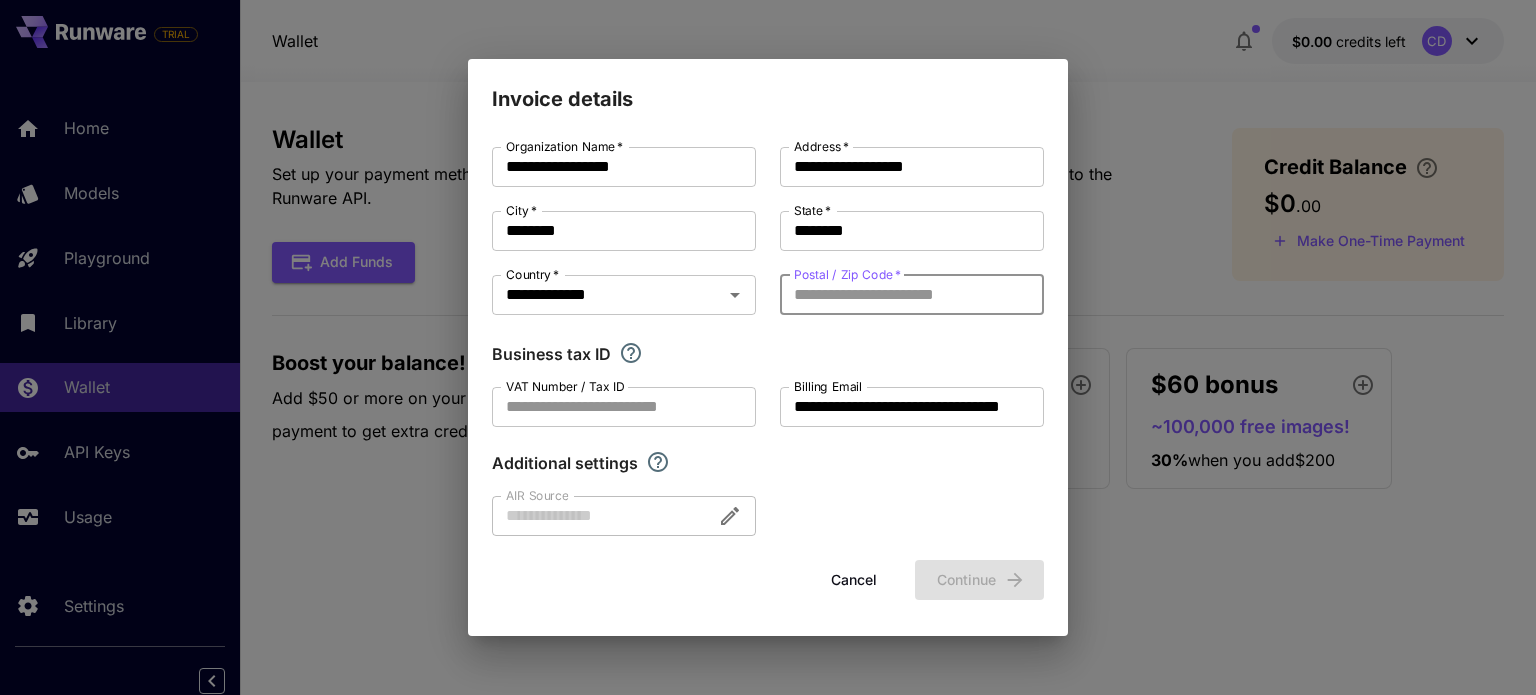 click on "Postal / Zip Code   *" at bounding box center (912, 295) 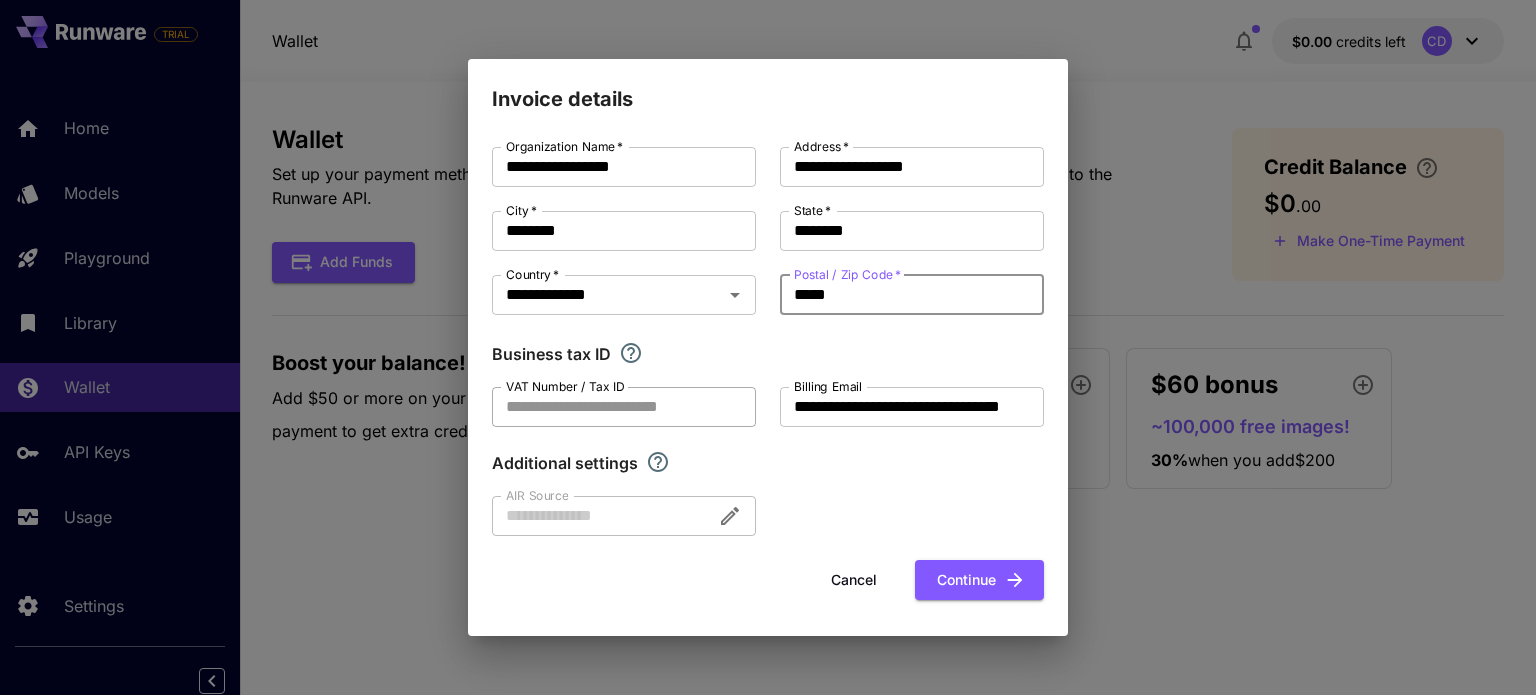 type on "*****" 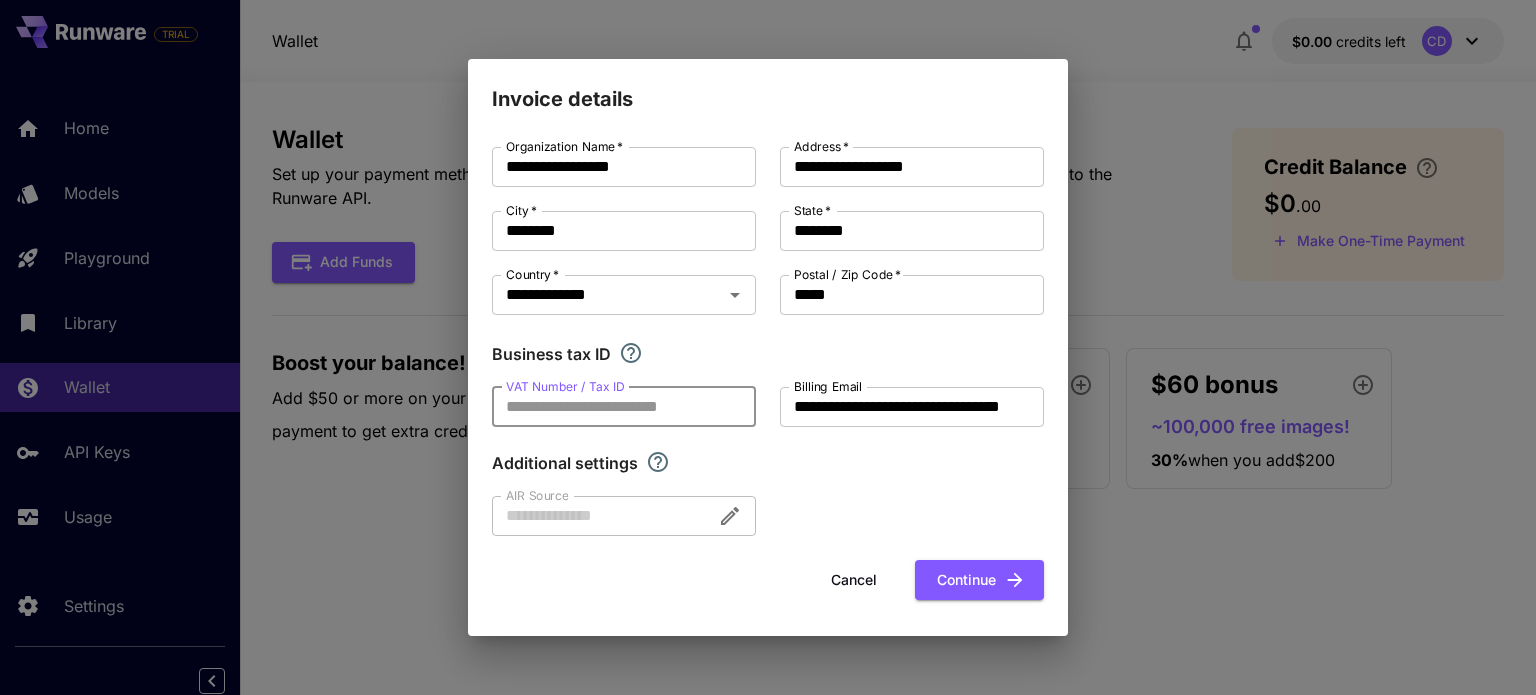 click on "VAT Number / Tax ID" at bounding box center (624, 407) 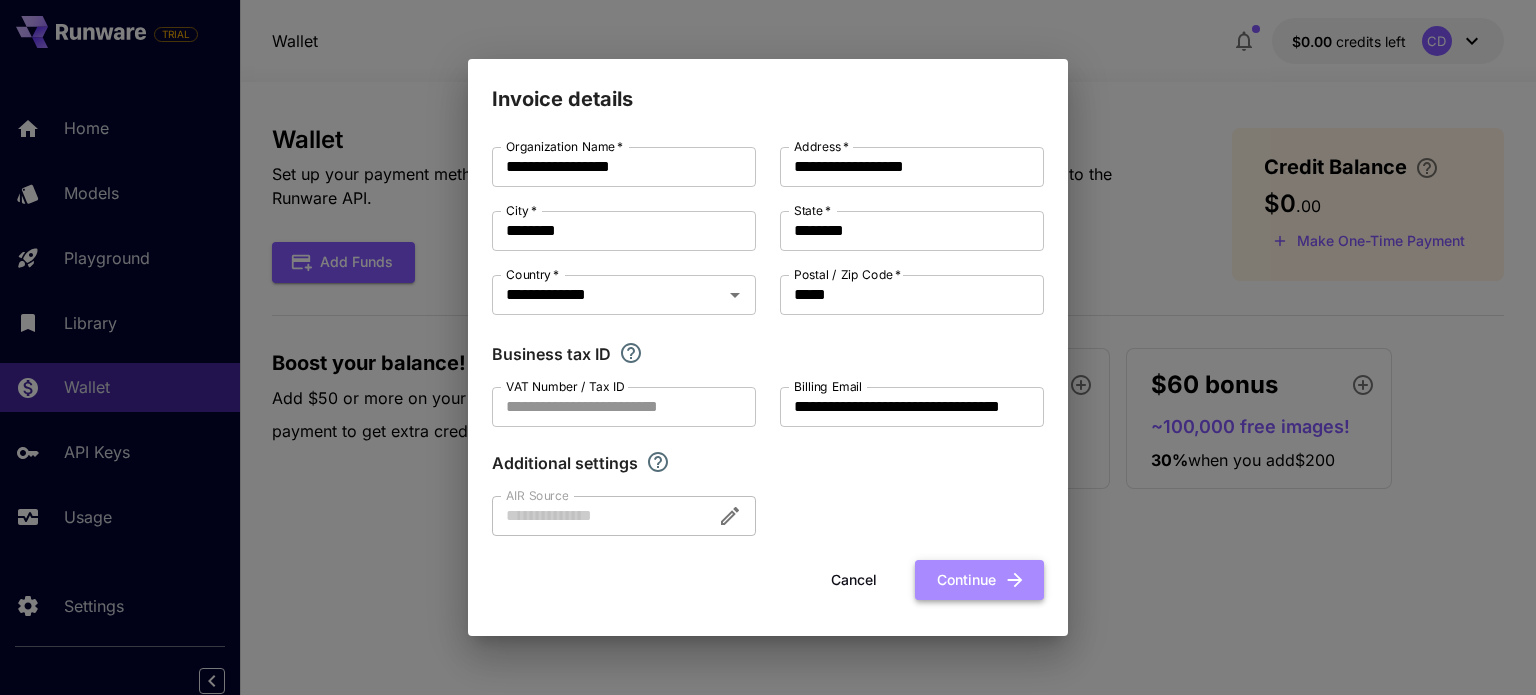 click on "Continue" at bounding box center (979, 580) 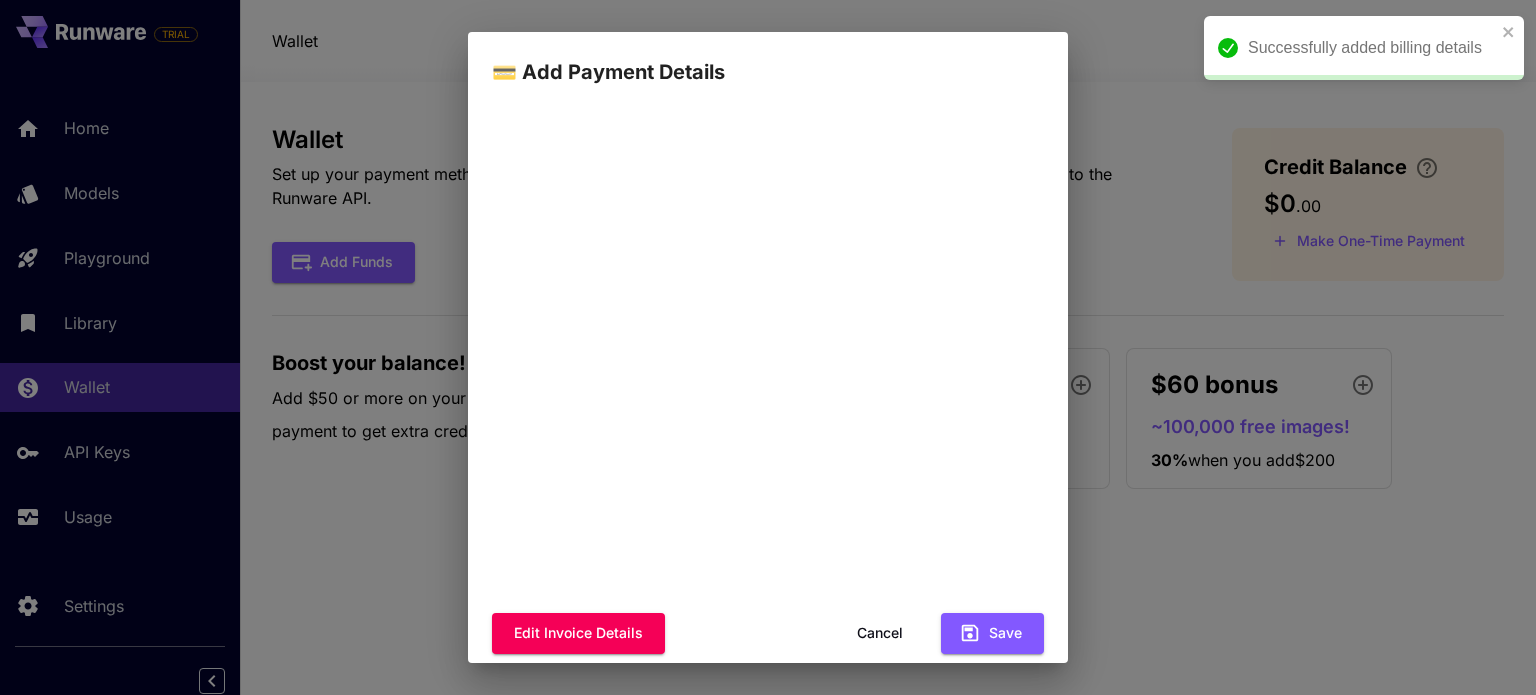scroll, scrollTop: 168, scrollLeft: 0, axis: vertical 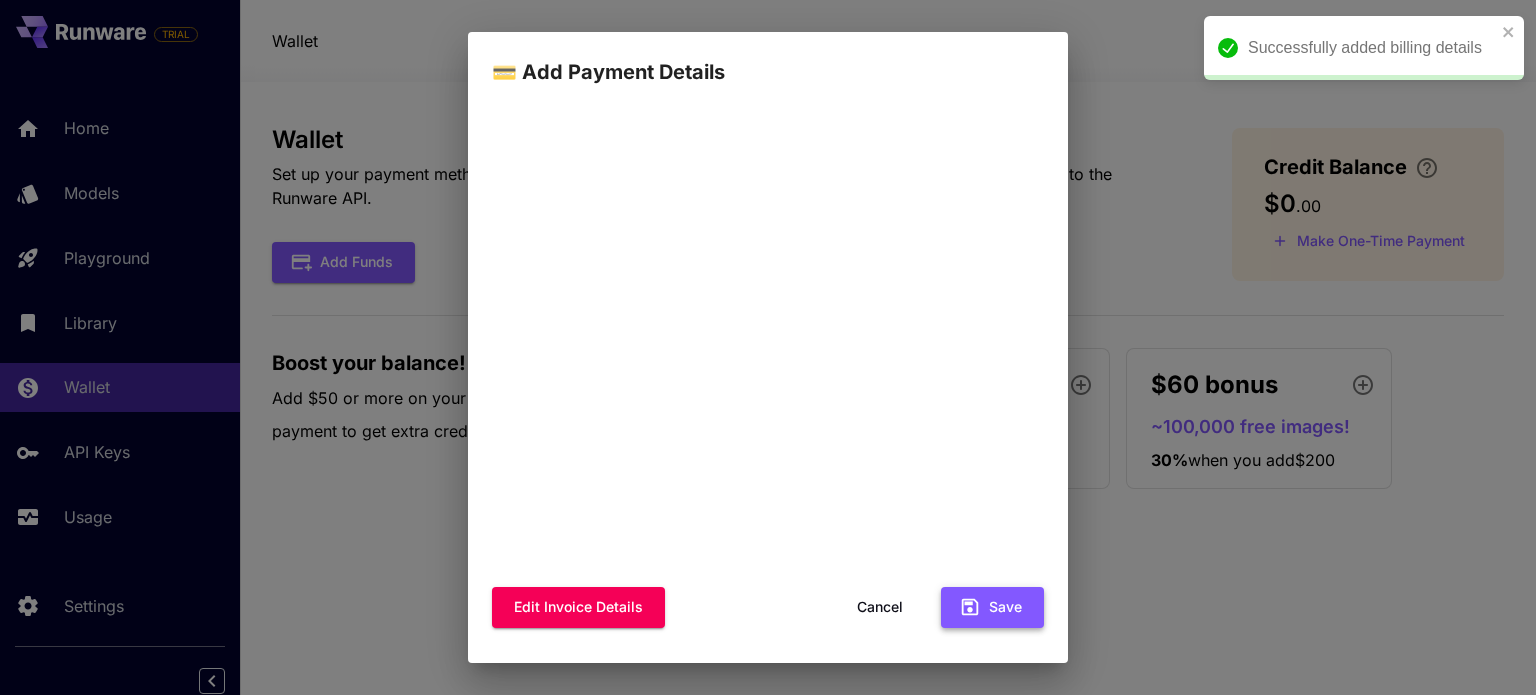 click 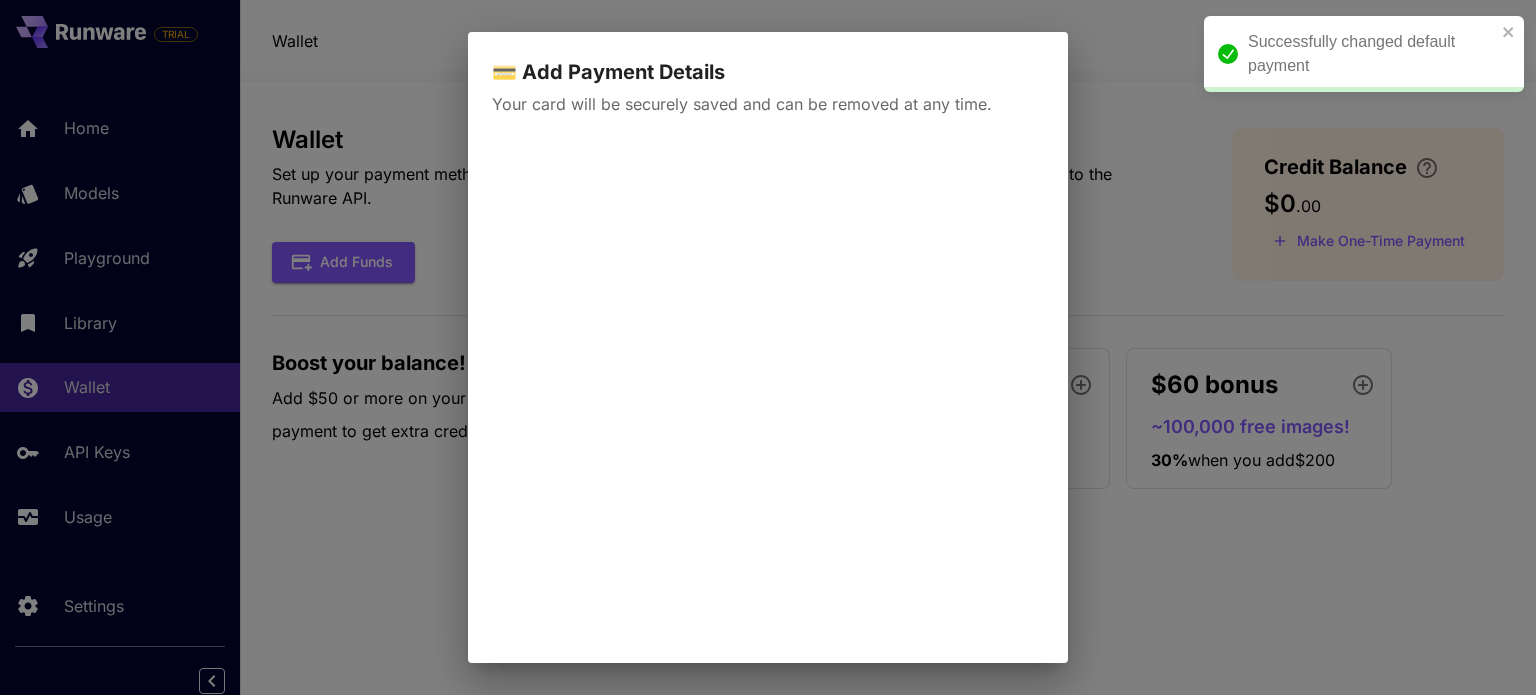 scroll, scrollTop: 12, scrollLeft: 0, axis: vertical 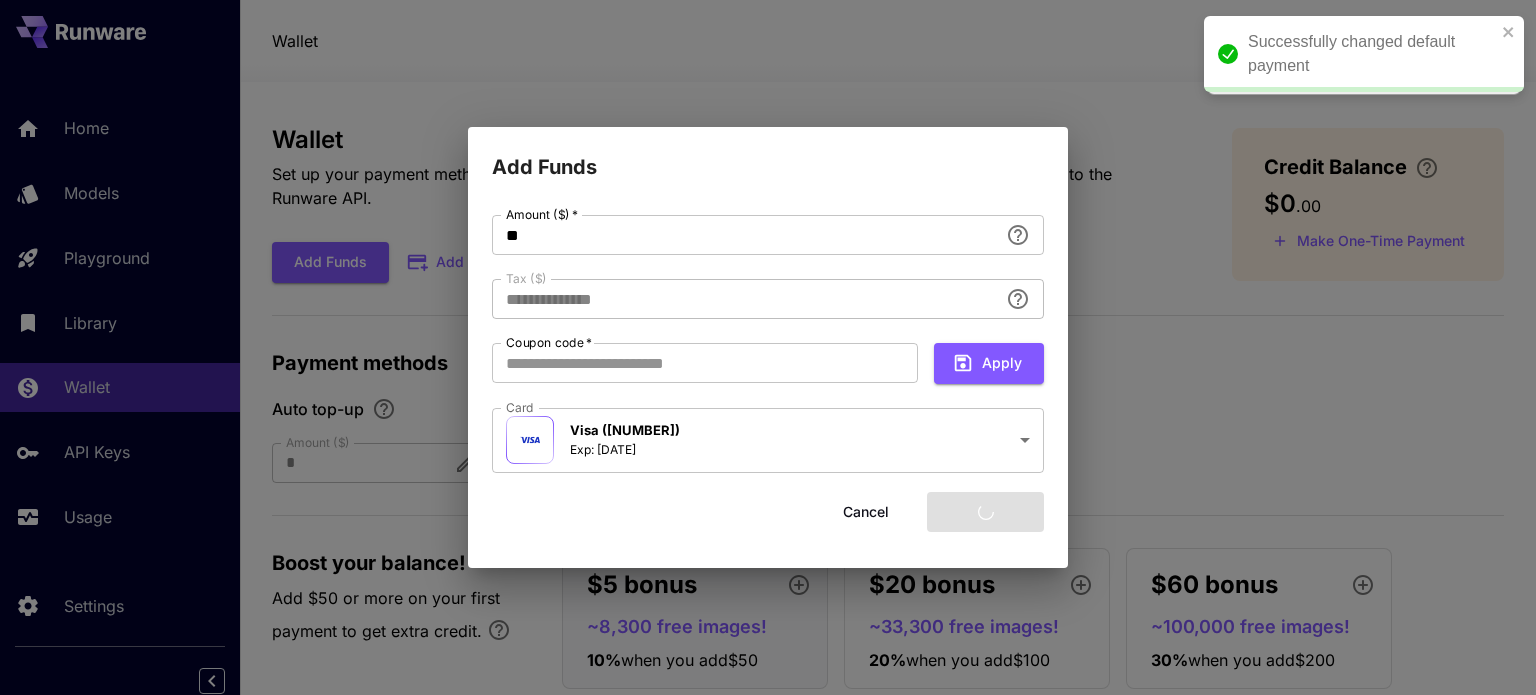 type on "****" 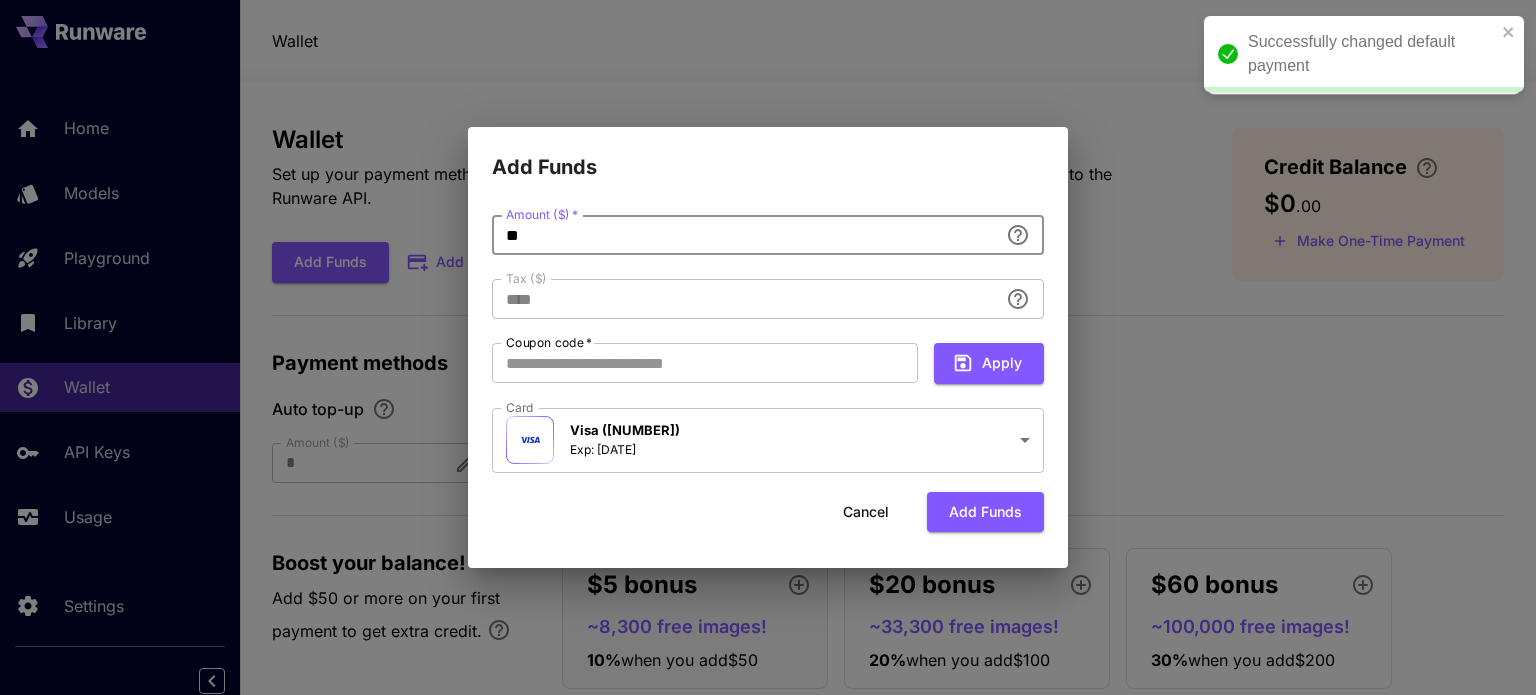 click on "**" at bounding box center [745, 235] 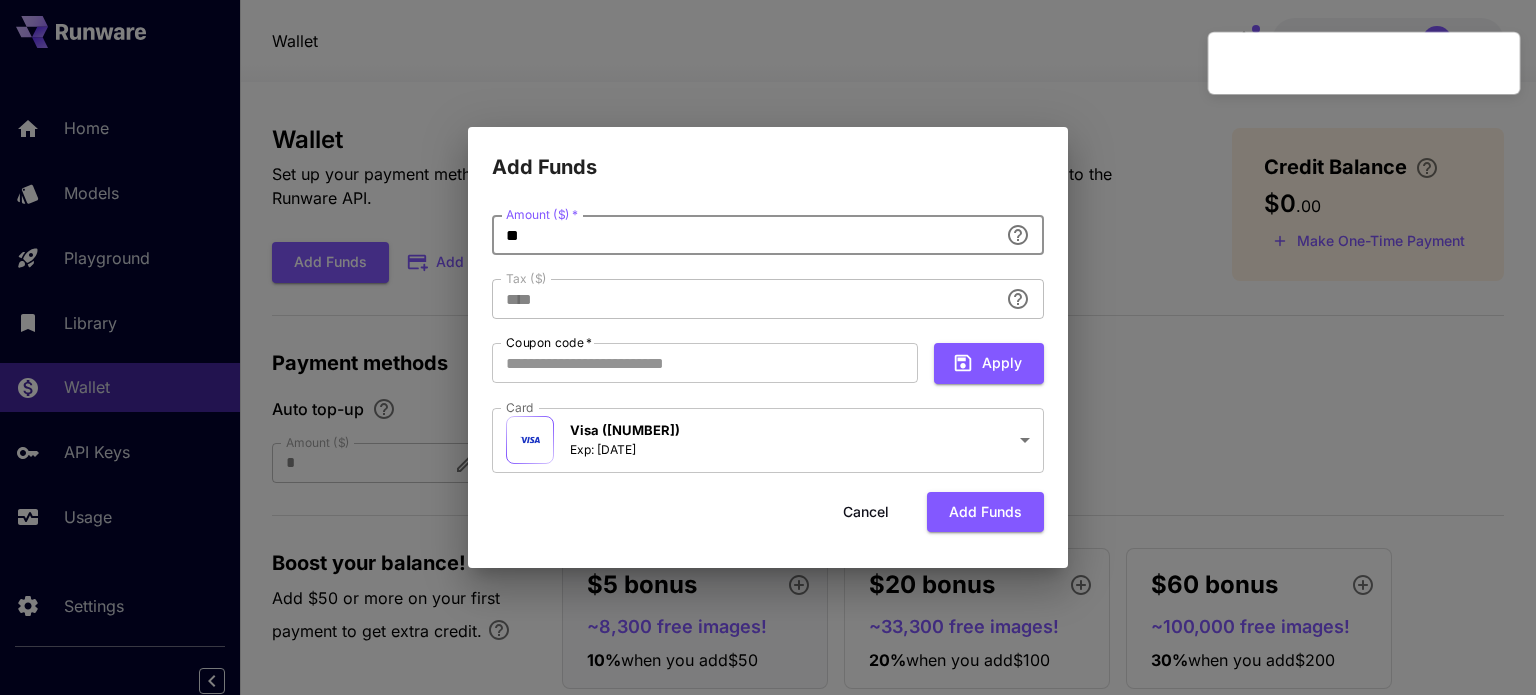 type on "*" 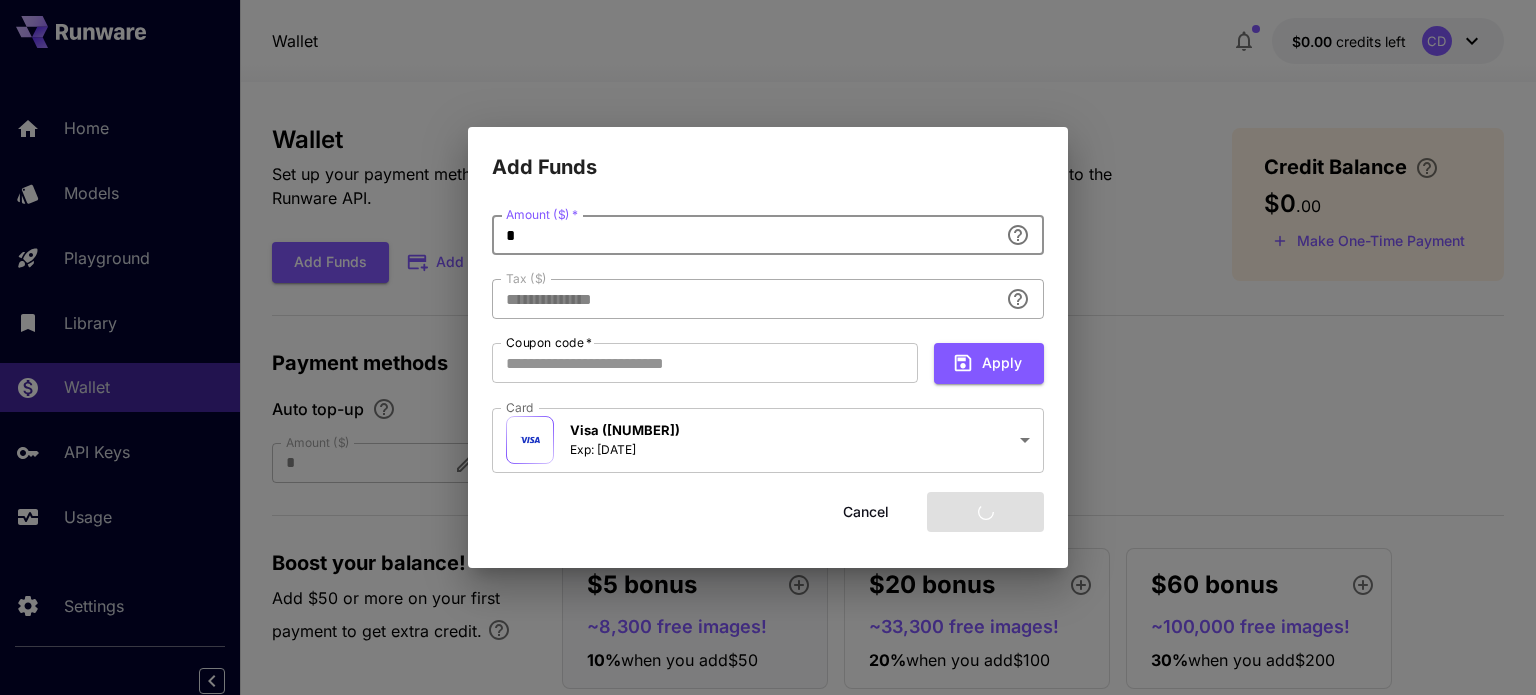 type on "****" 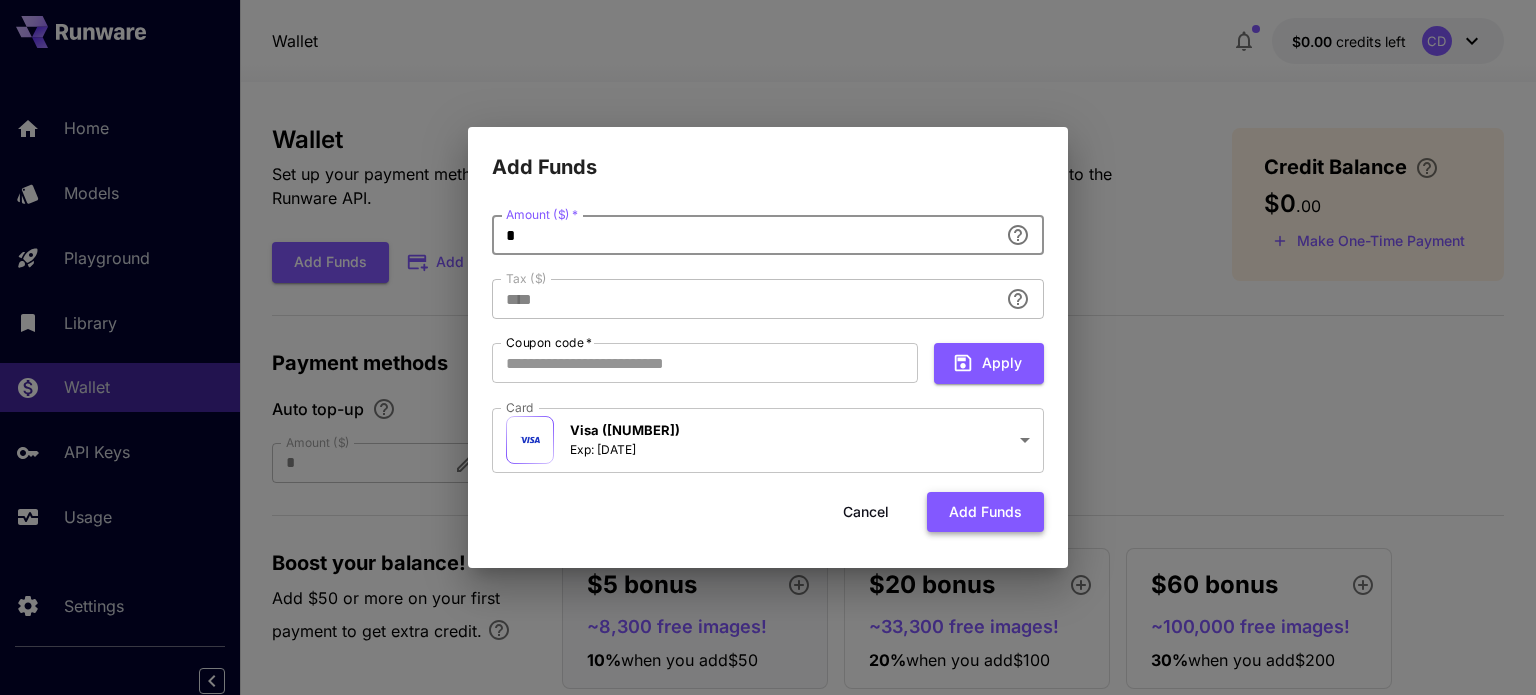 click on "Add funds" at bounding box center [985, 512] 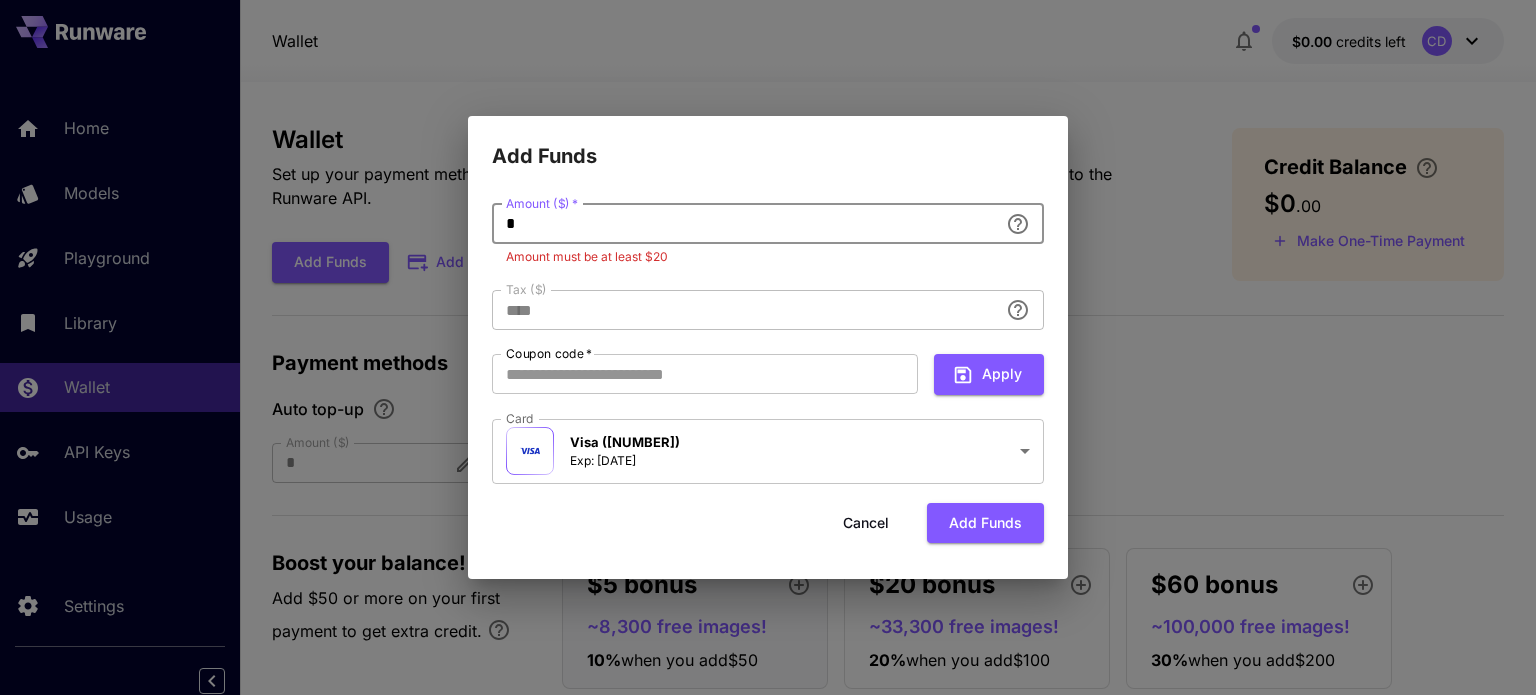 click on "*" at bounding box center (745, 224) 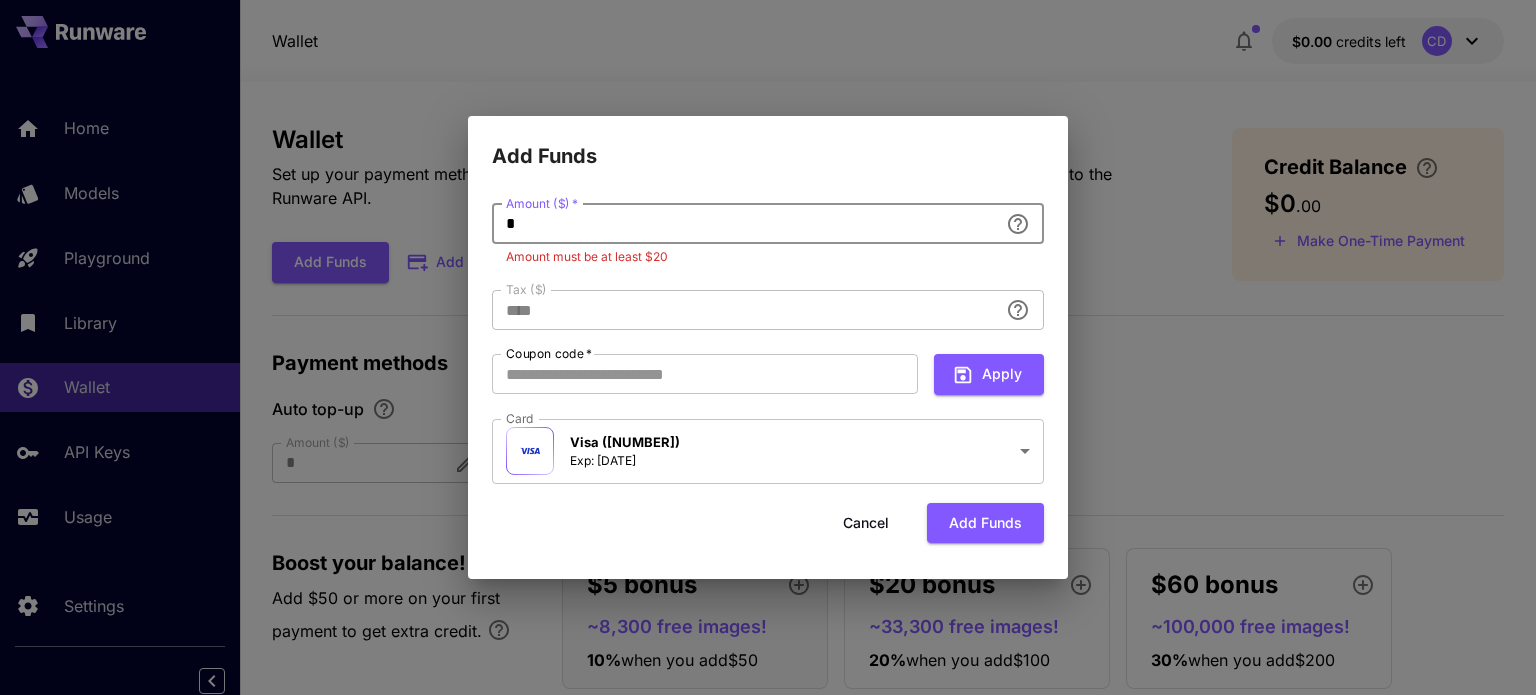type on "**" 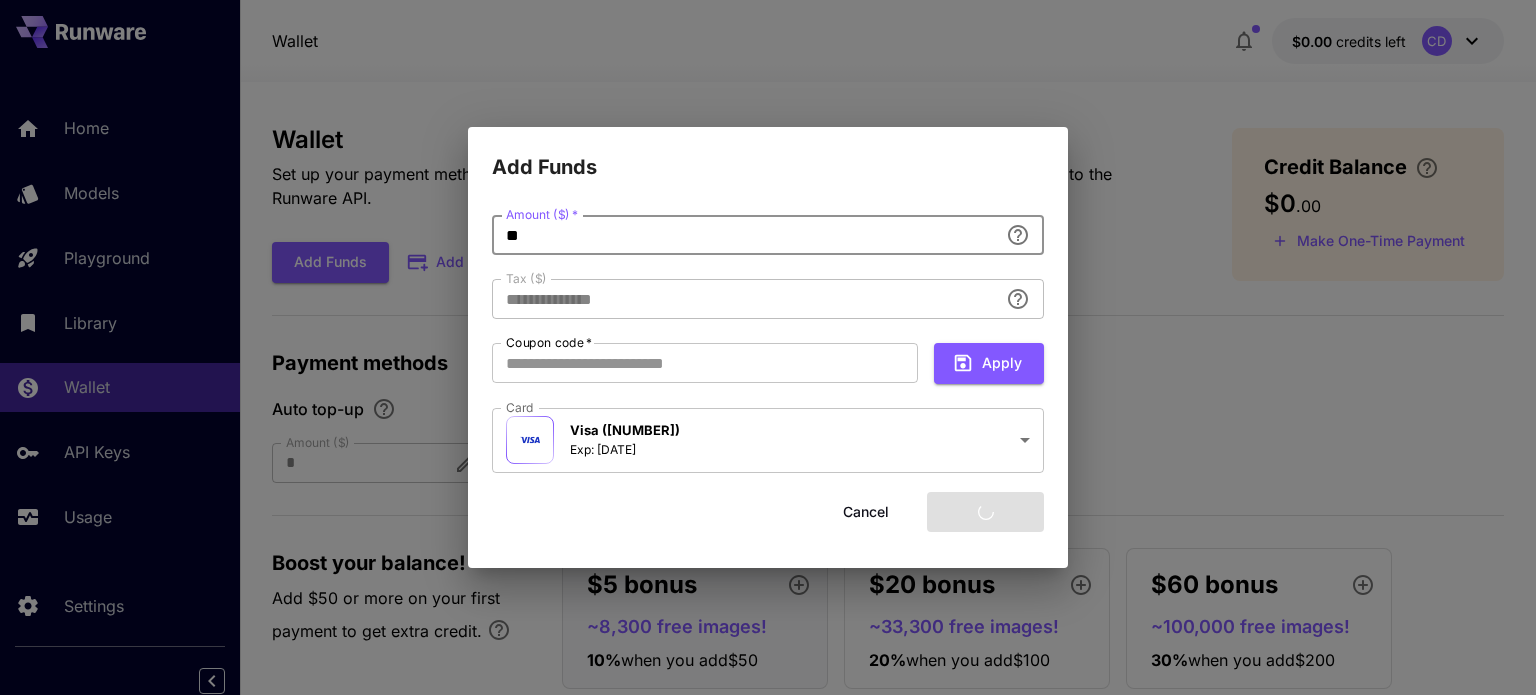 type on "****" 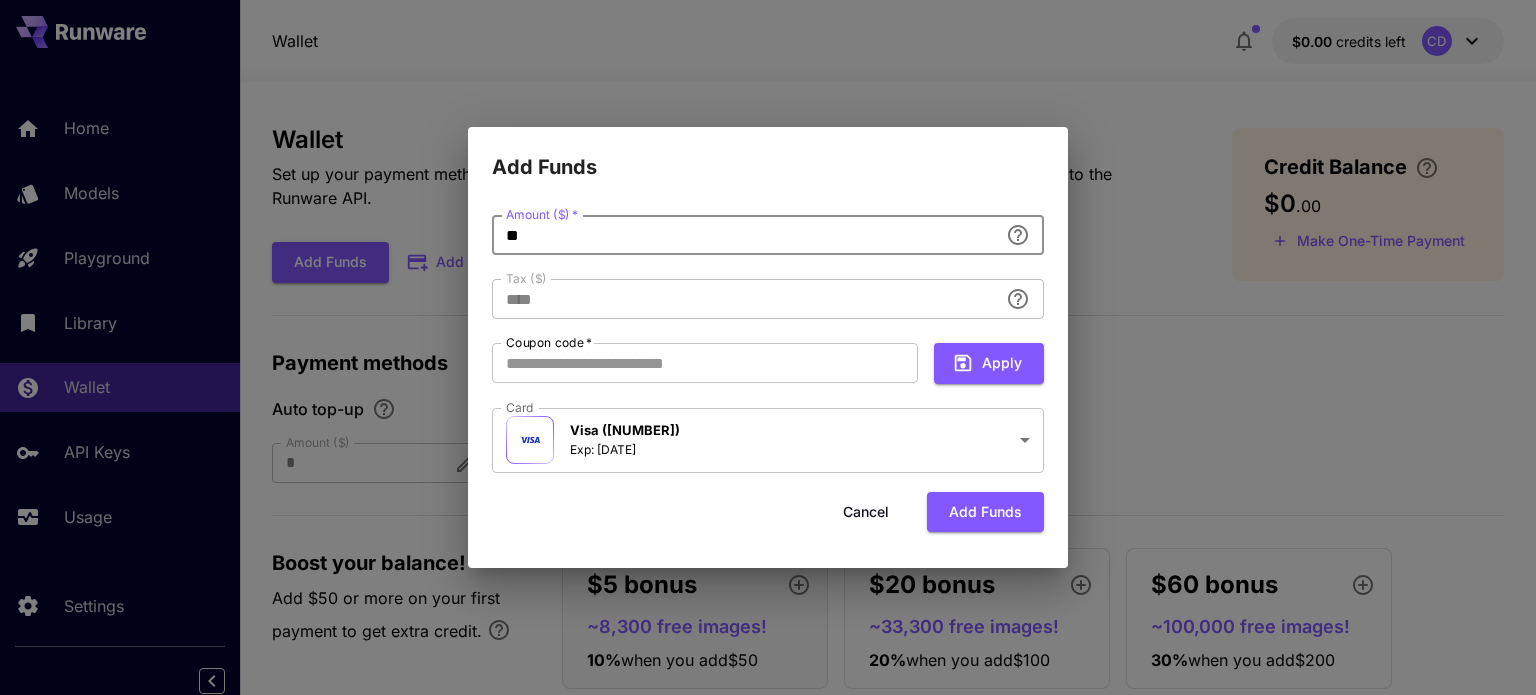type on "**" 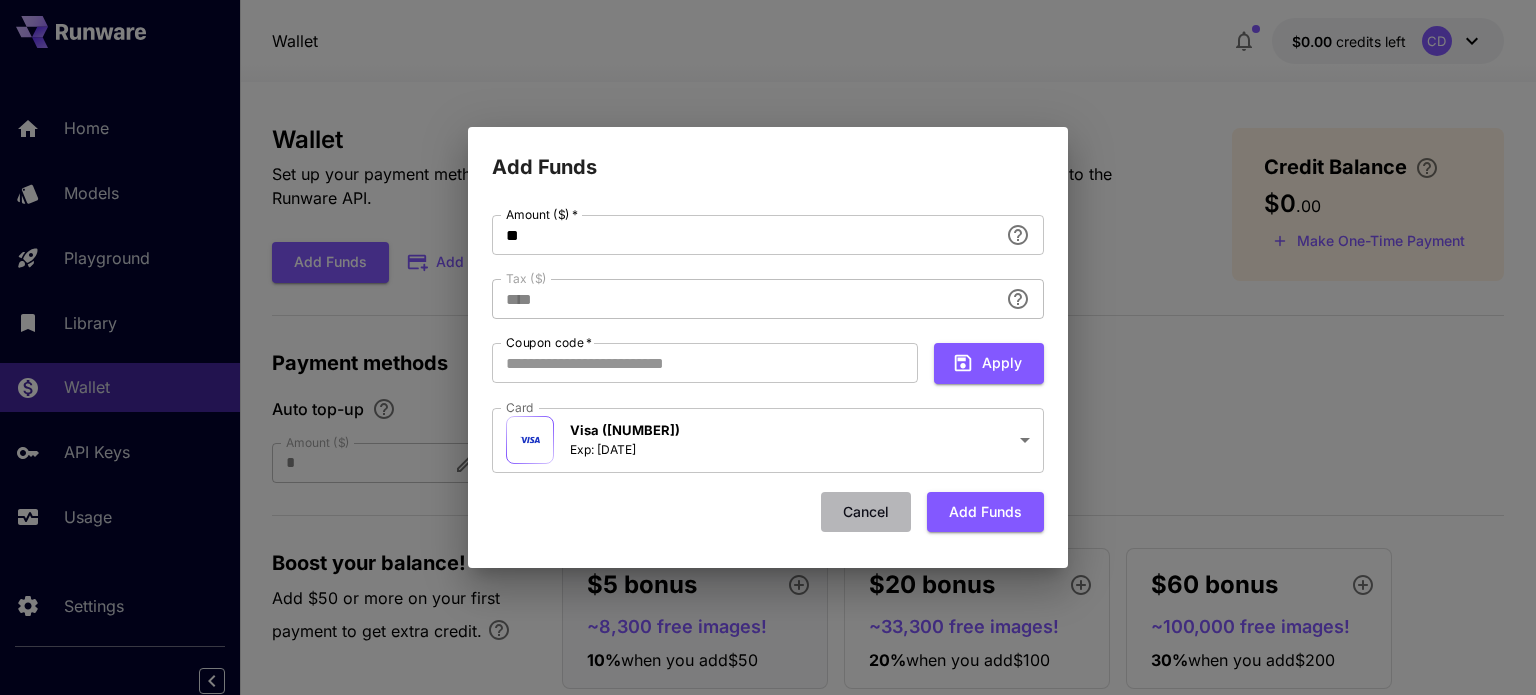 click on "Cancel" at bounding box center (866, 512) 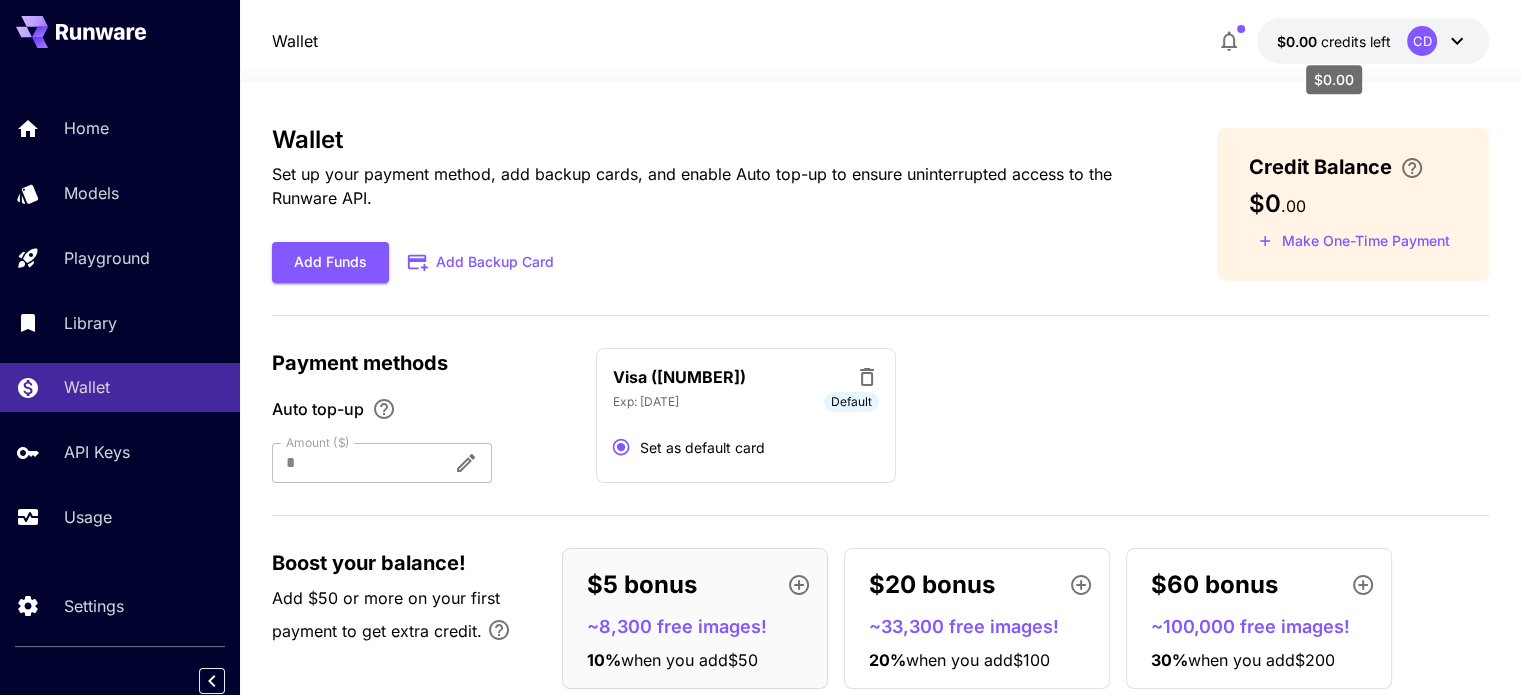 click on "credits left" at bounding box center (1356, 41) 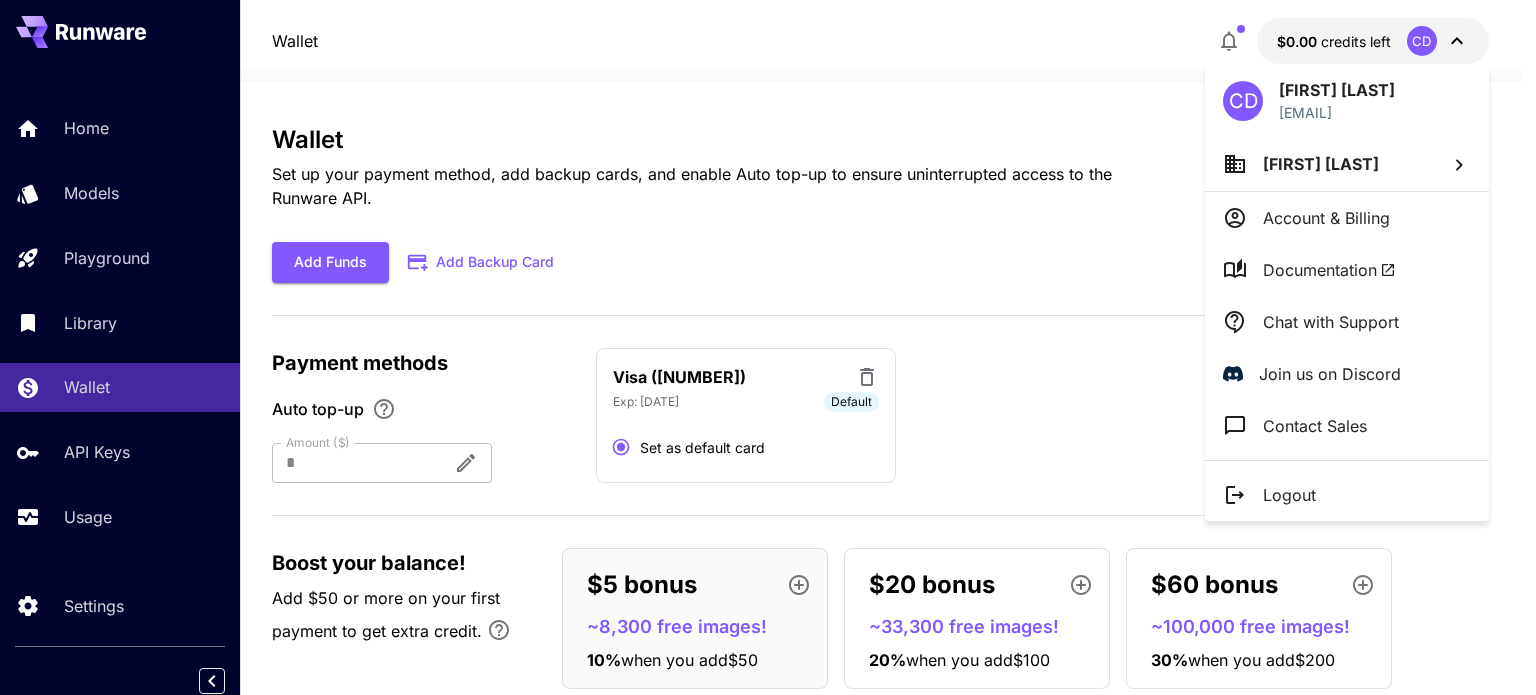 click at bounding box center [768, 347] 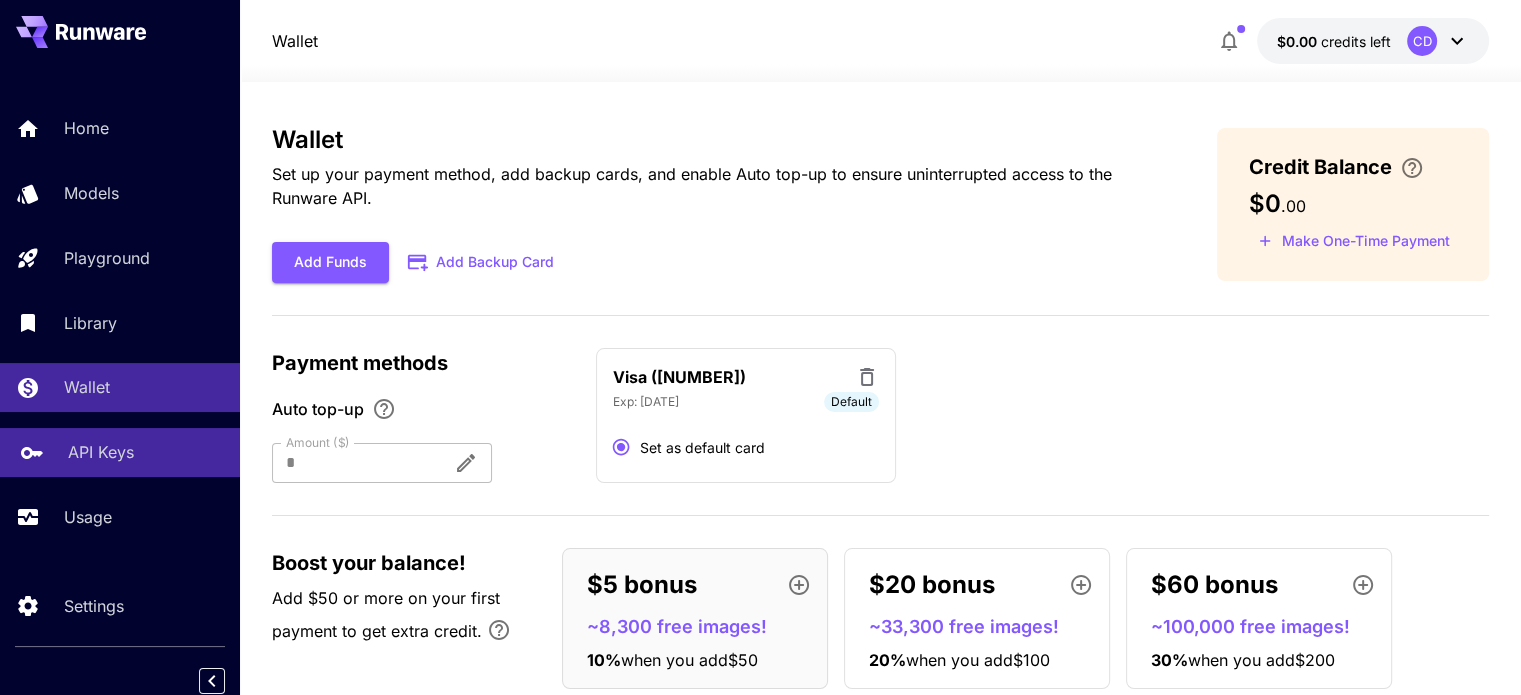 click on "API Keys" at bounding box center [101, 452] 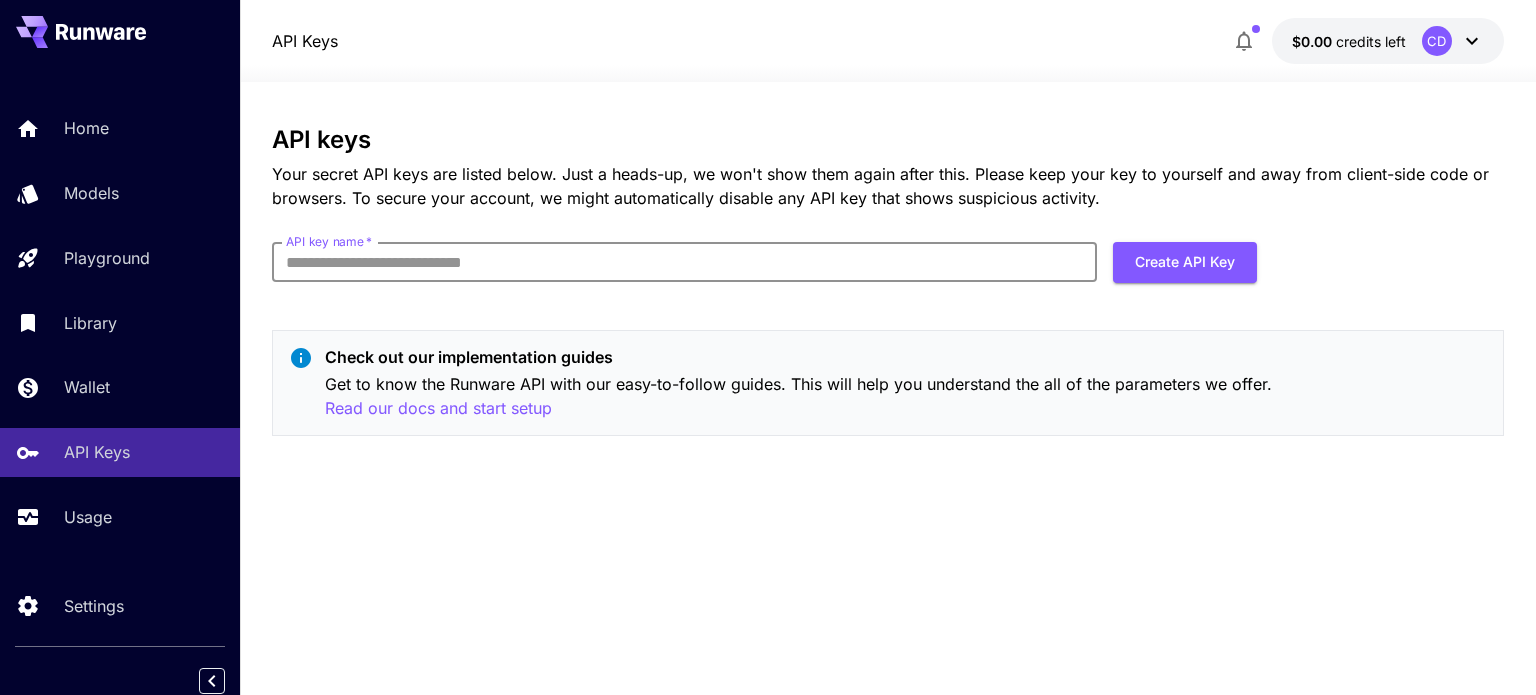 click on "API key name   *" at bounding box center (684, 262) 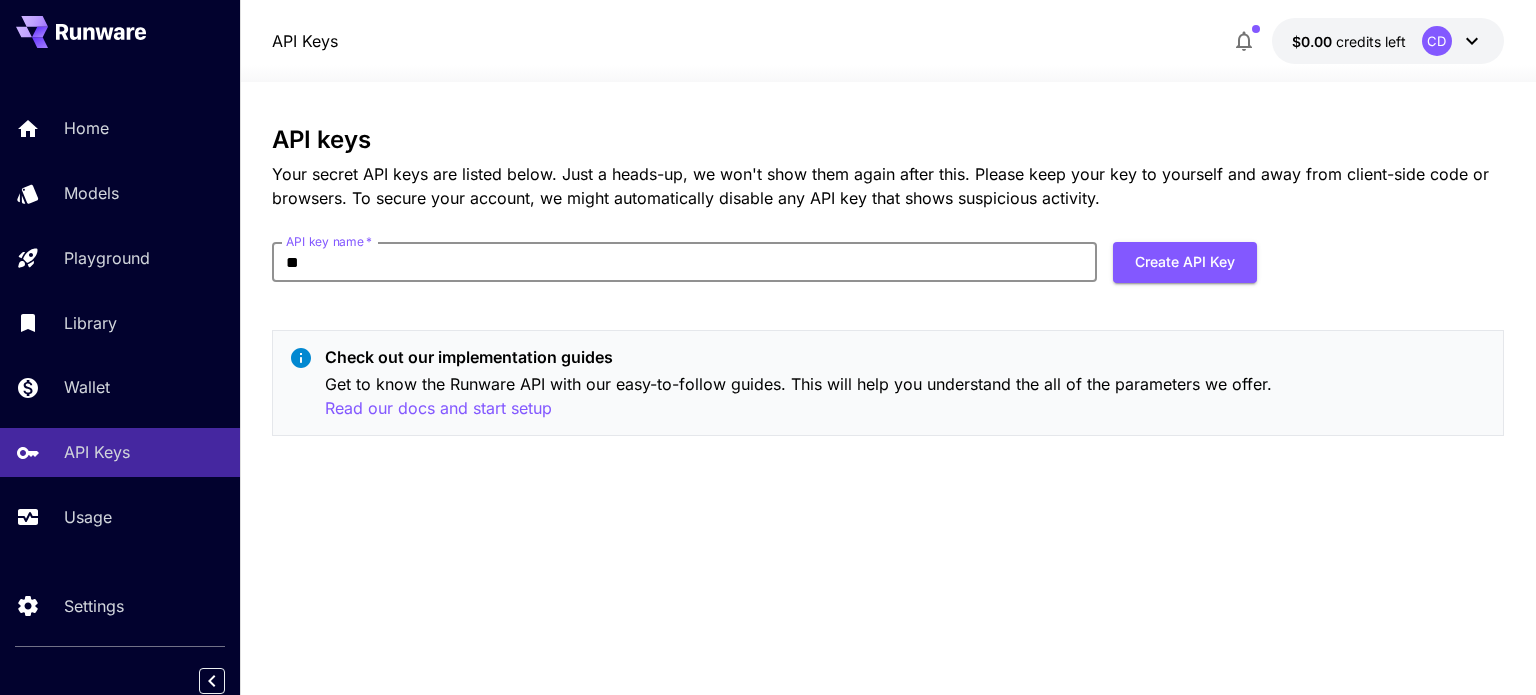 type on "*" 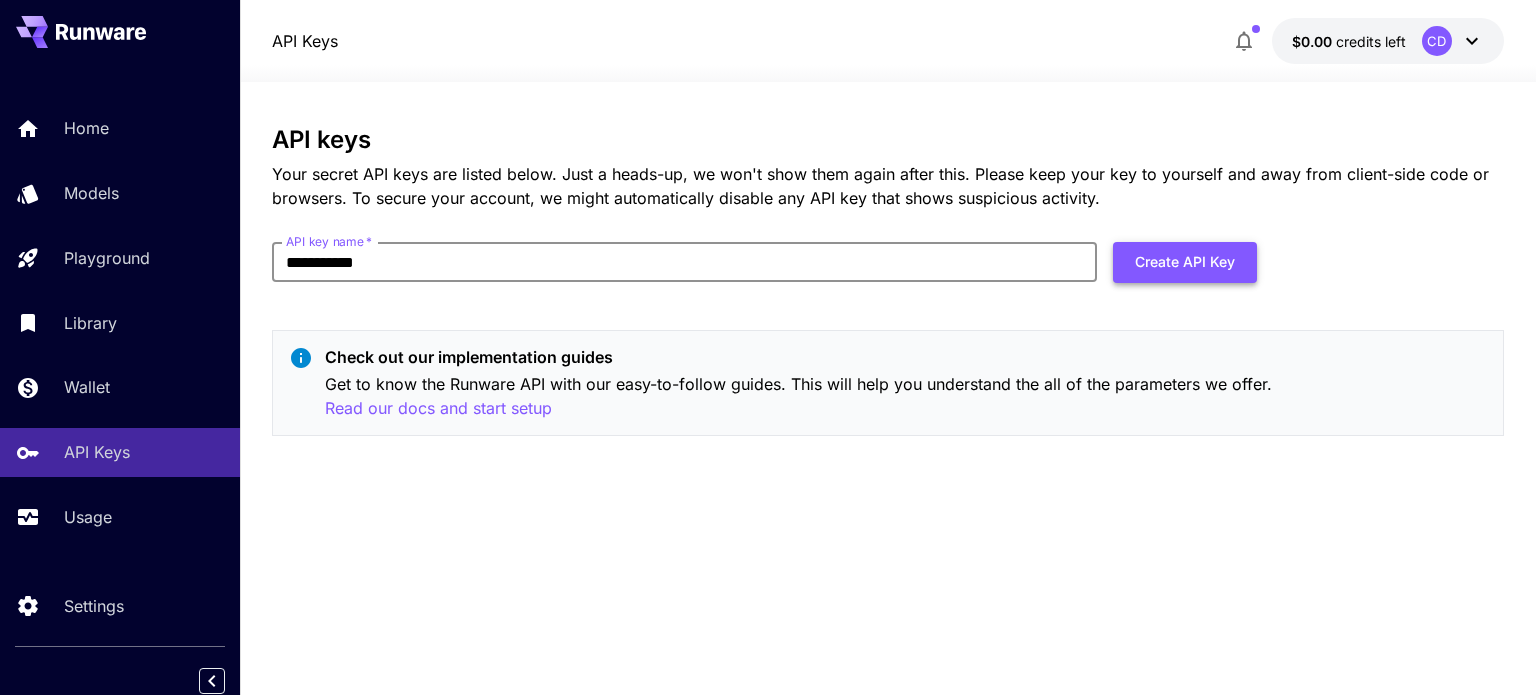 type on "**********" 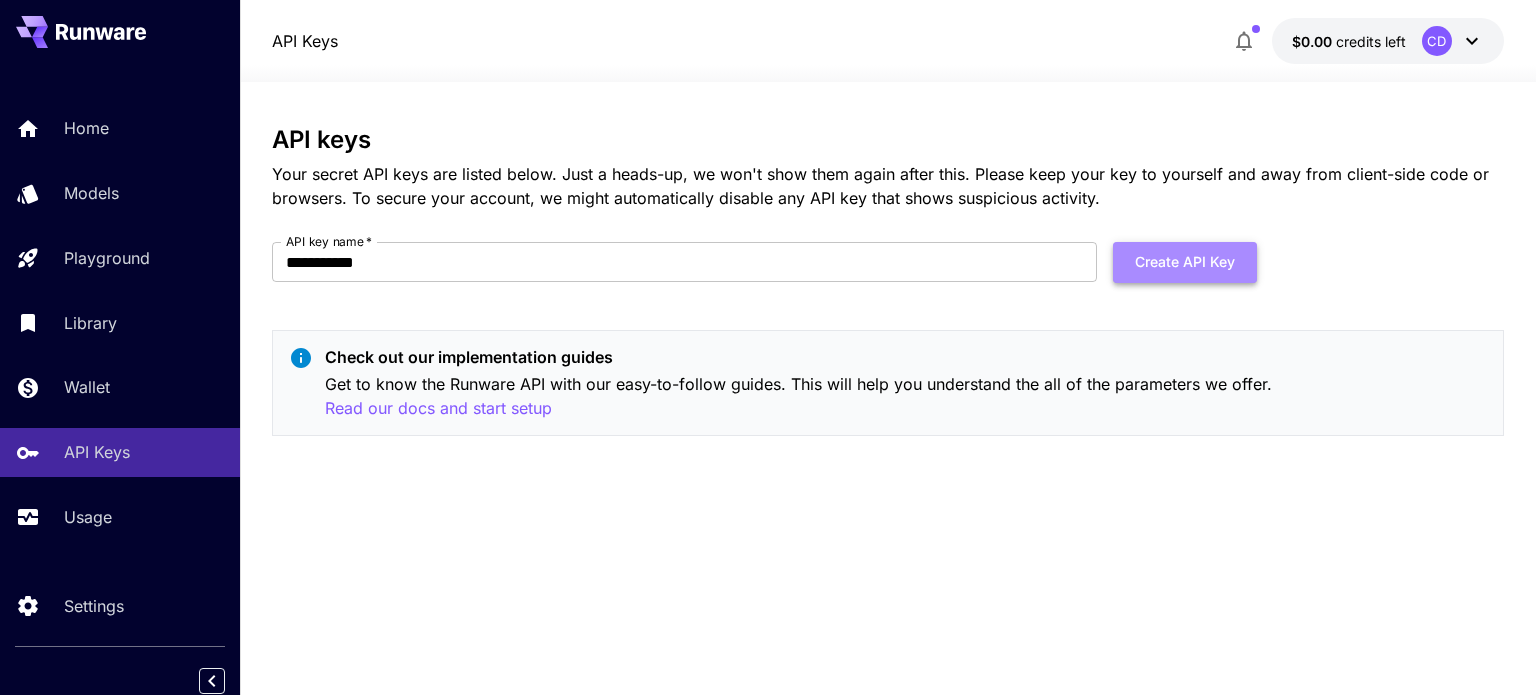 click on "Create API Key" at bounding box center (1185, 262) 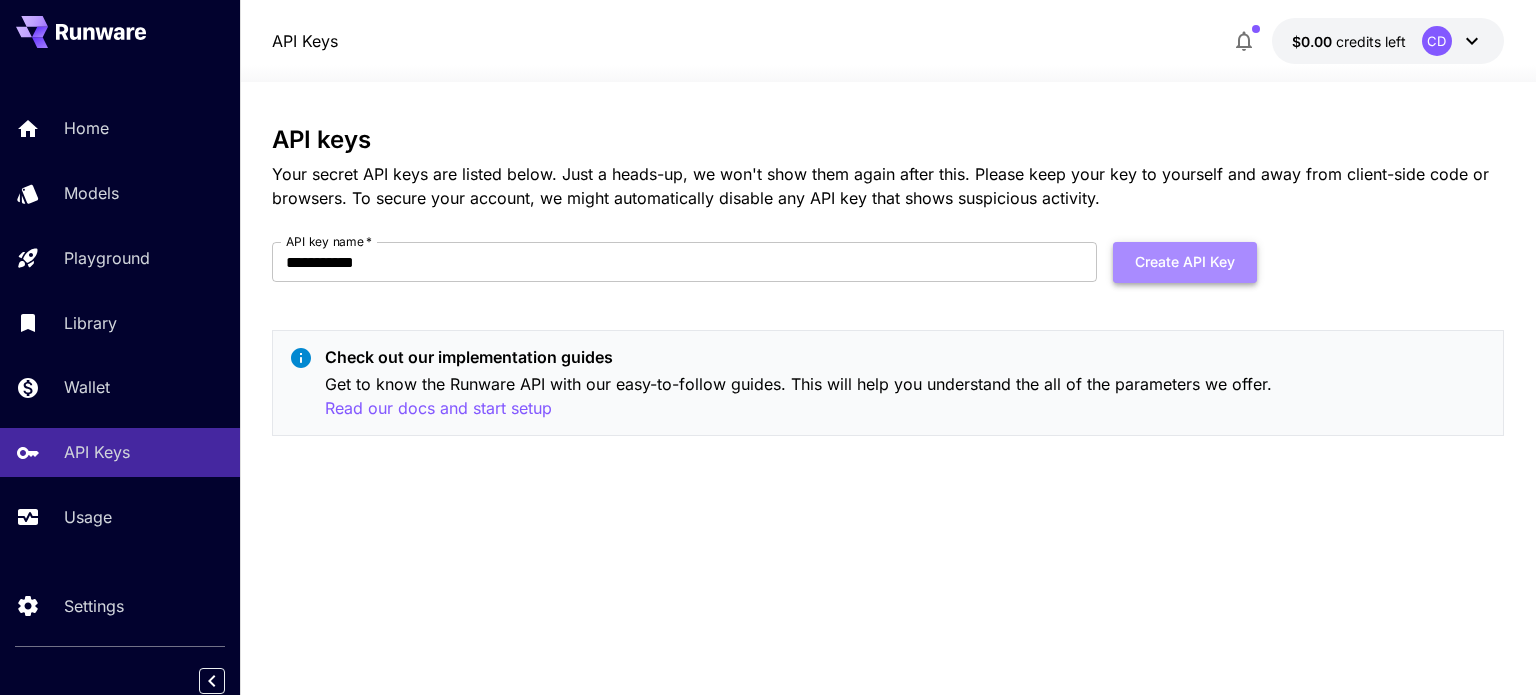 click on "Create API Key" at bounding box center [1185, 262] 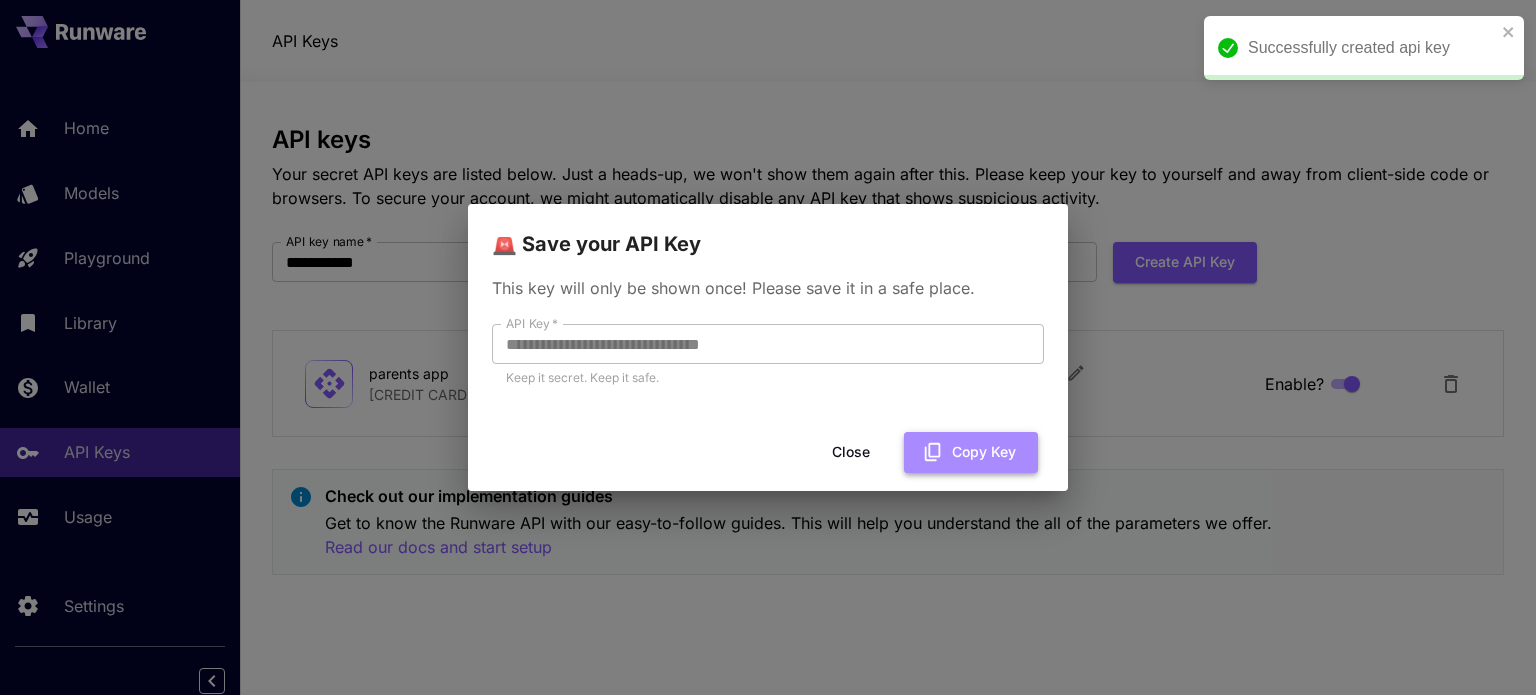 click on "Copy Key" at bounding box center [971, 452] 